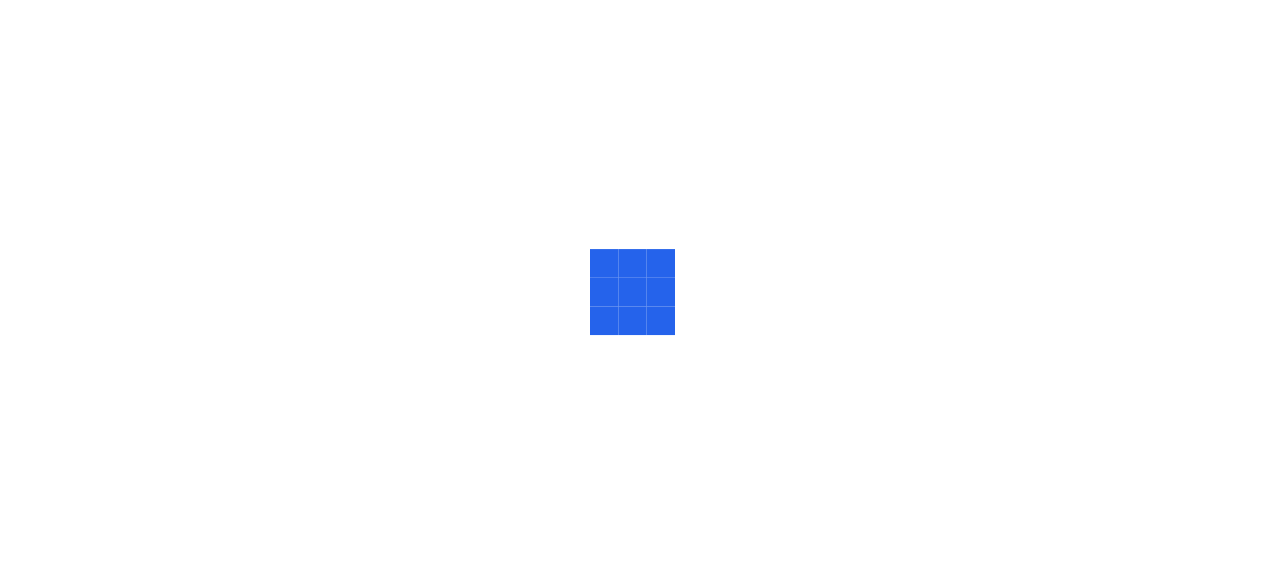 scroll, scrollTop: 0, scrollLeft: 0, axis: both 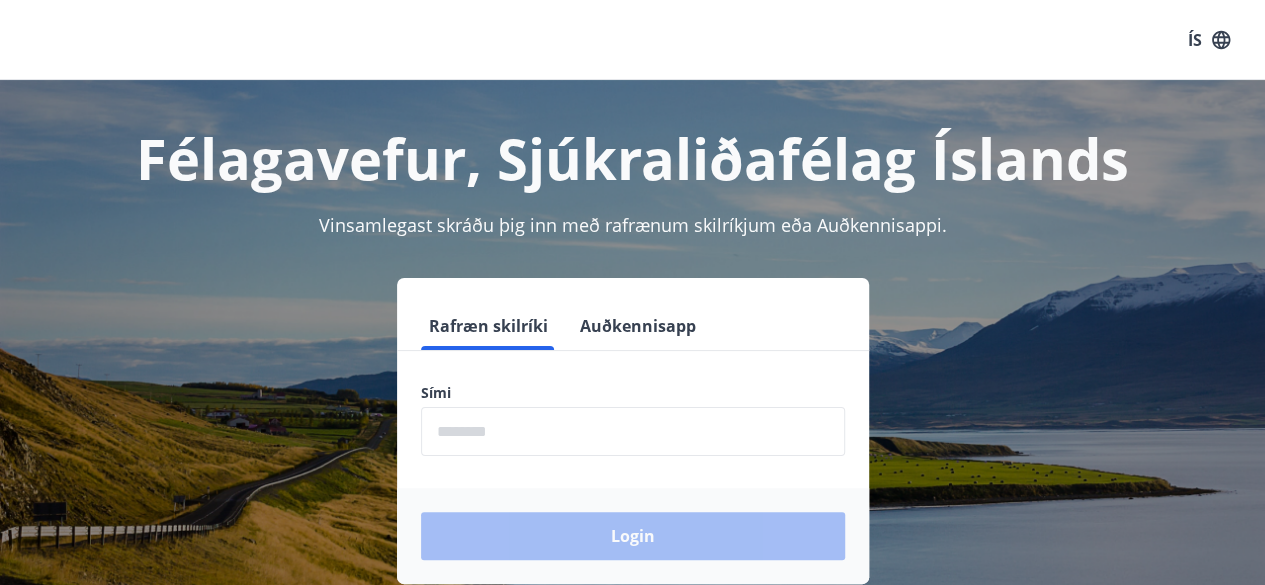 click on "Sími ​" at bounding box center (633, 419) 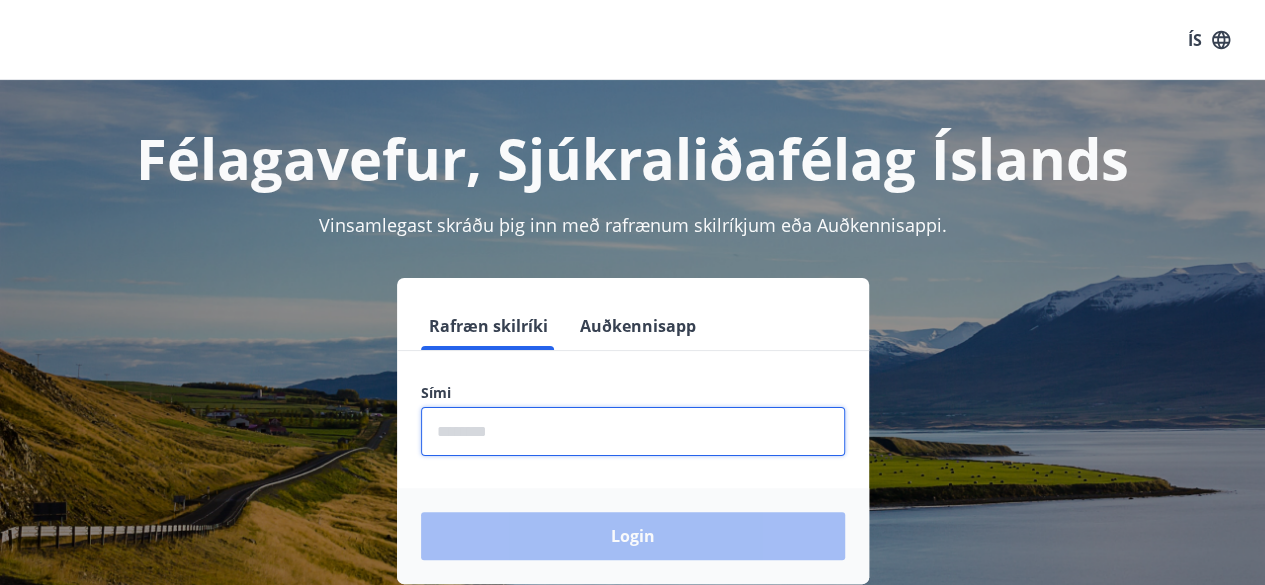 click at bounding box center [633, 431] 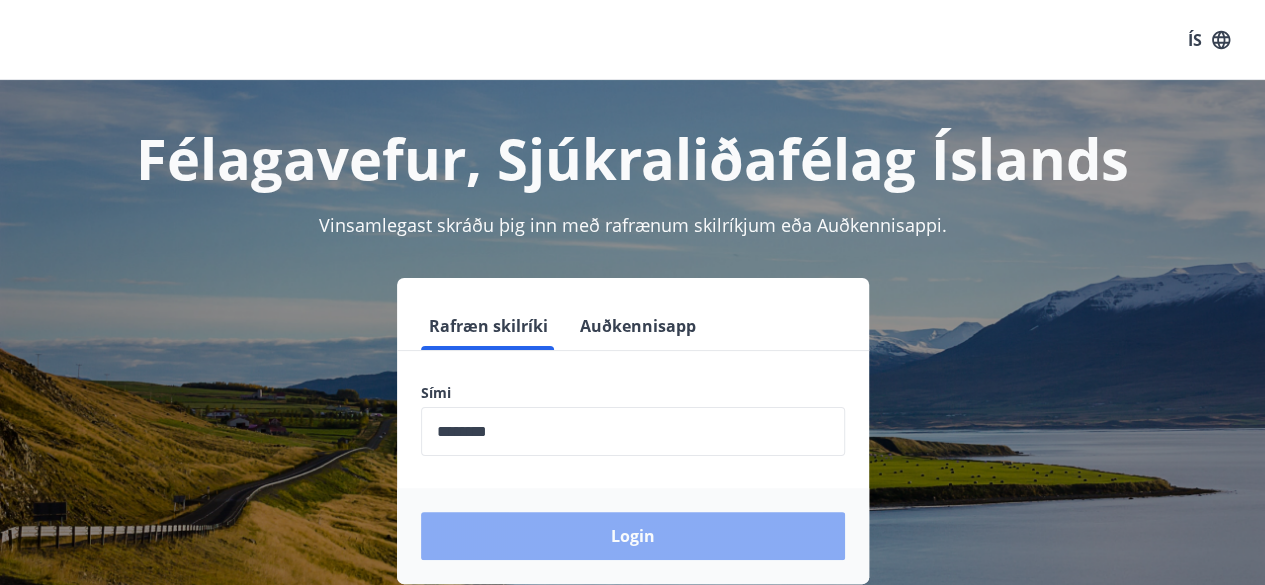 click on "Login" at bounding box center (633, 536) 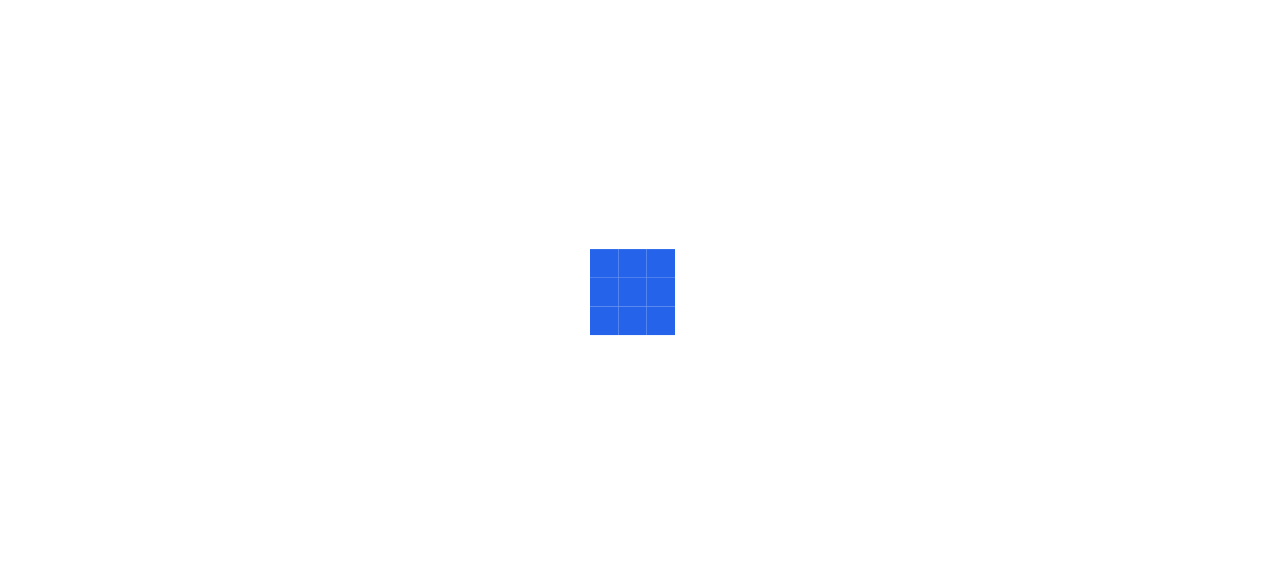 scroll, scrollTop: 0, scrollLeft: 0, axis: both 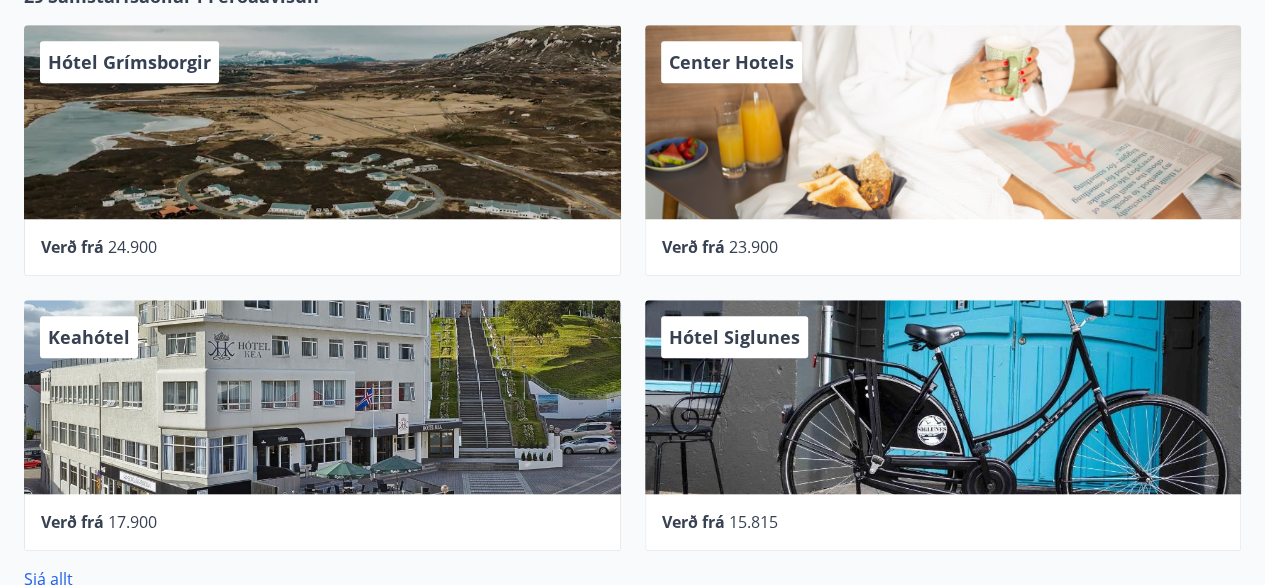 click on "Keahótel" at bounding box center [322, 397] 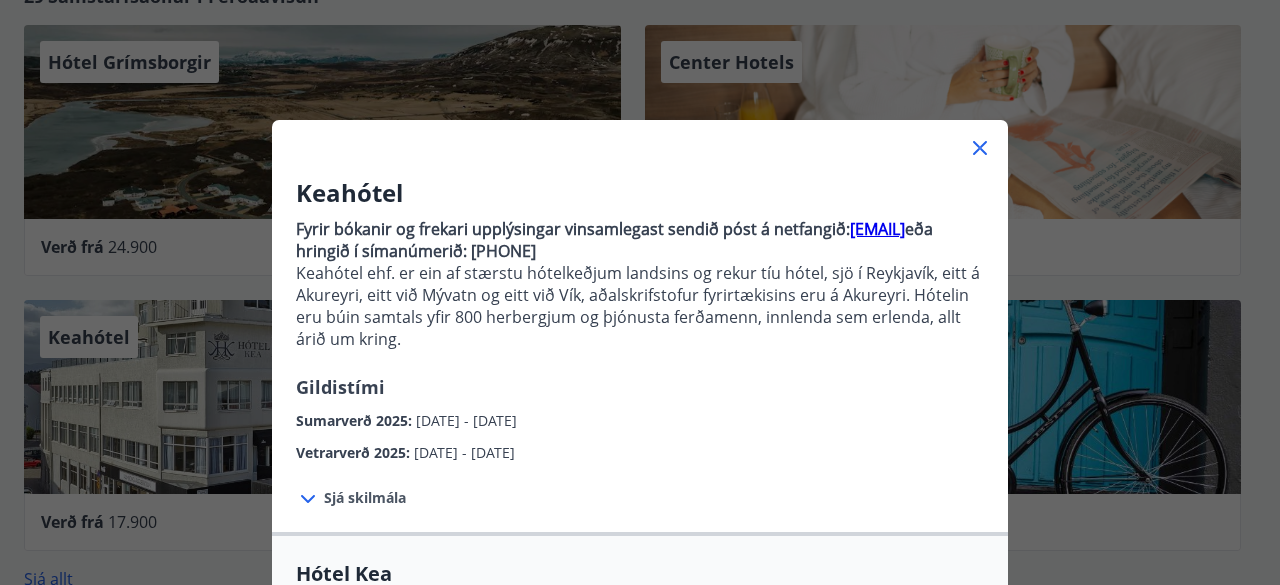 click 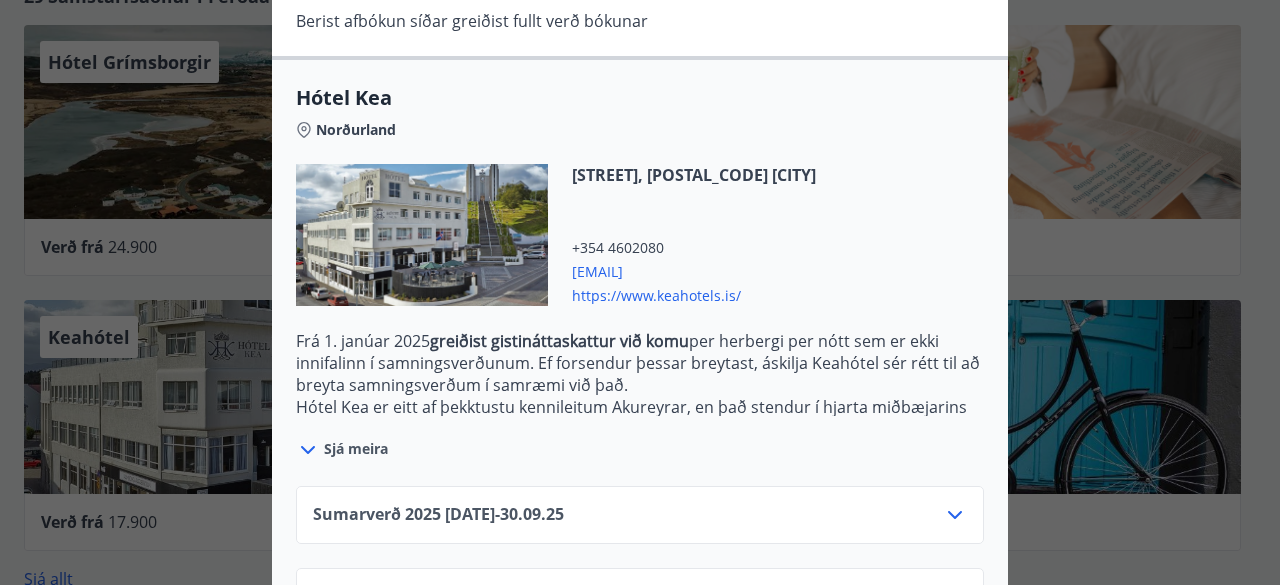 scroll, scrollTop: 661, scrollLeft: 0, axis: vertical 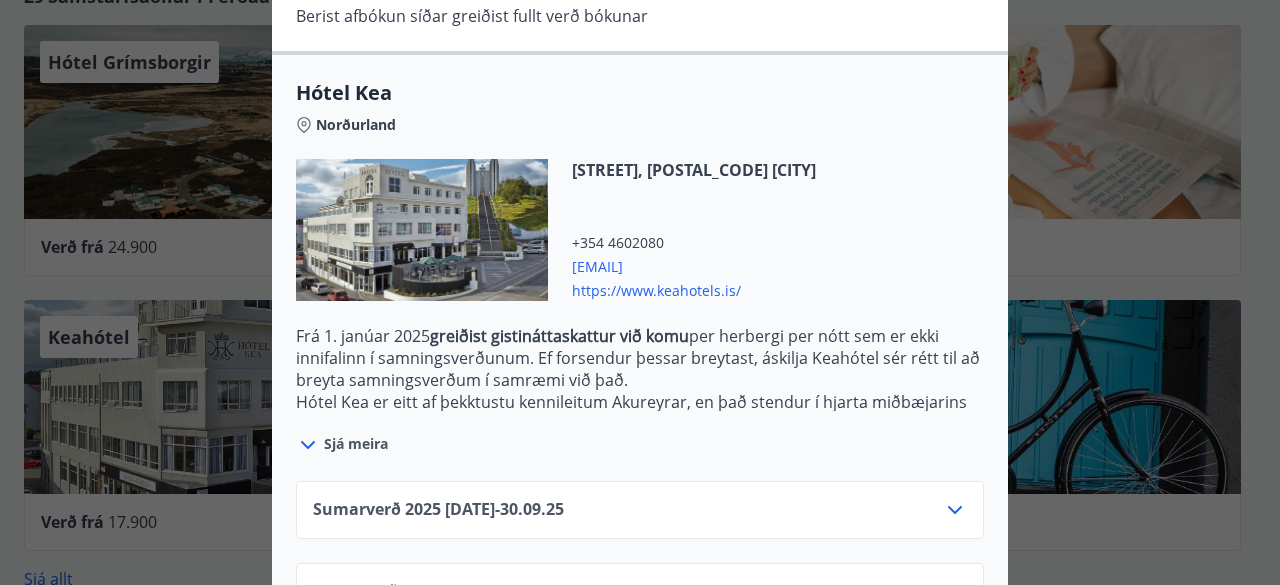 click on "Sjá meira" at bounding box center [356, 444] 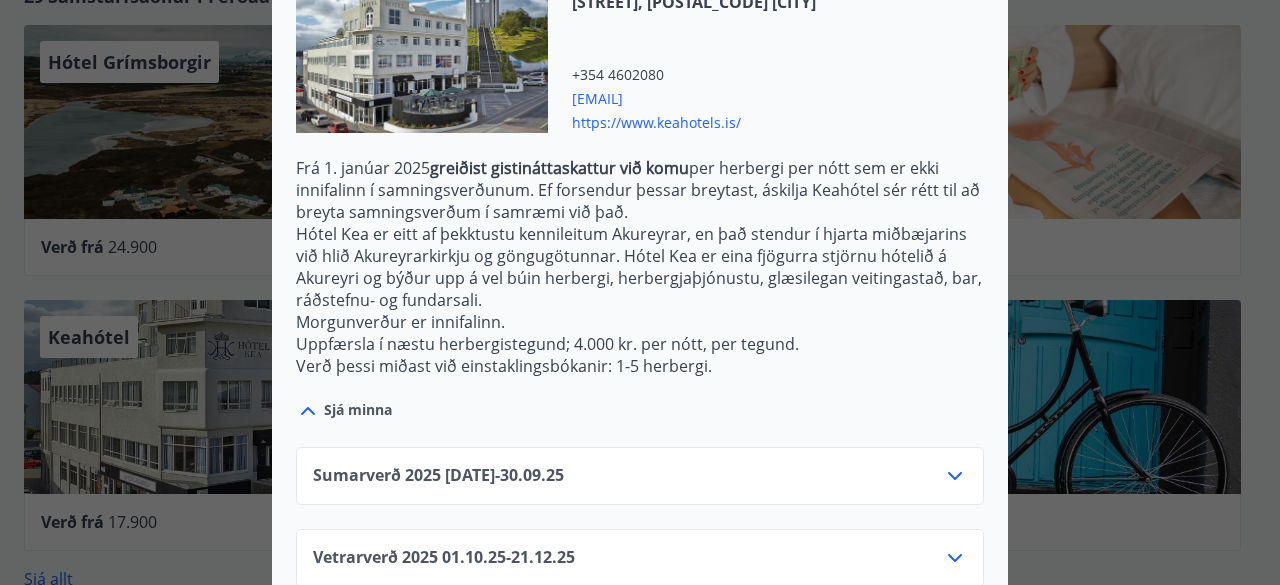 scroll, scrollTop: 868, scrollLeft: 0, axis: vertical 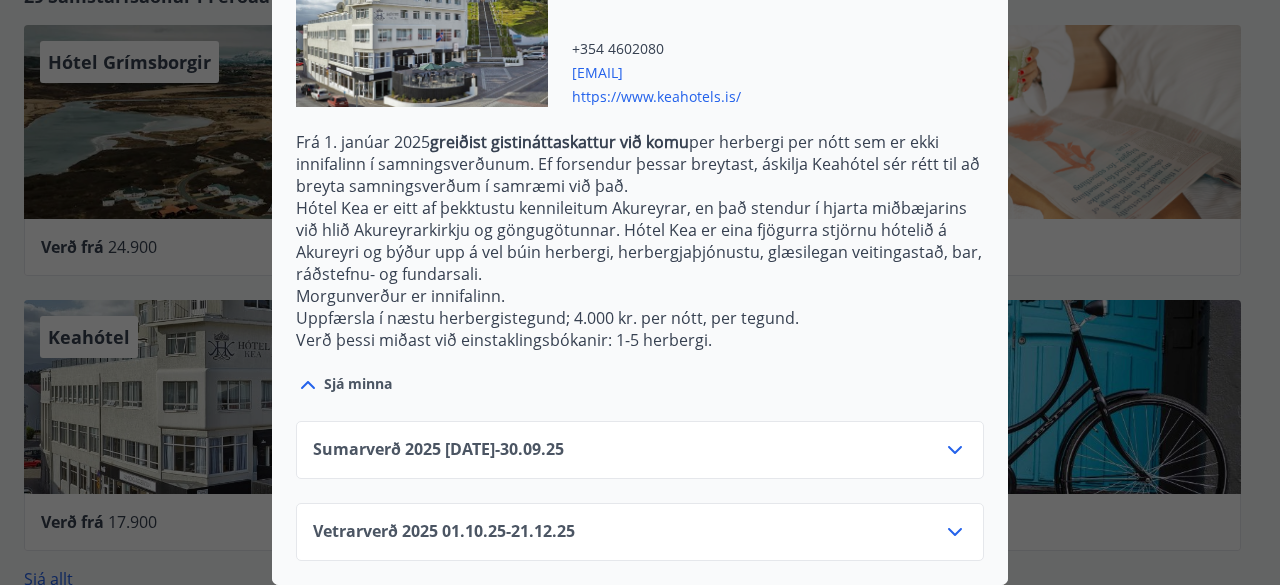 click 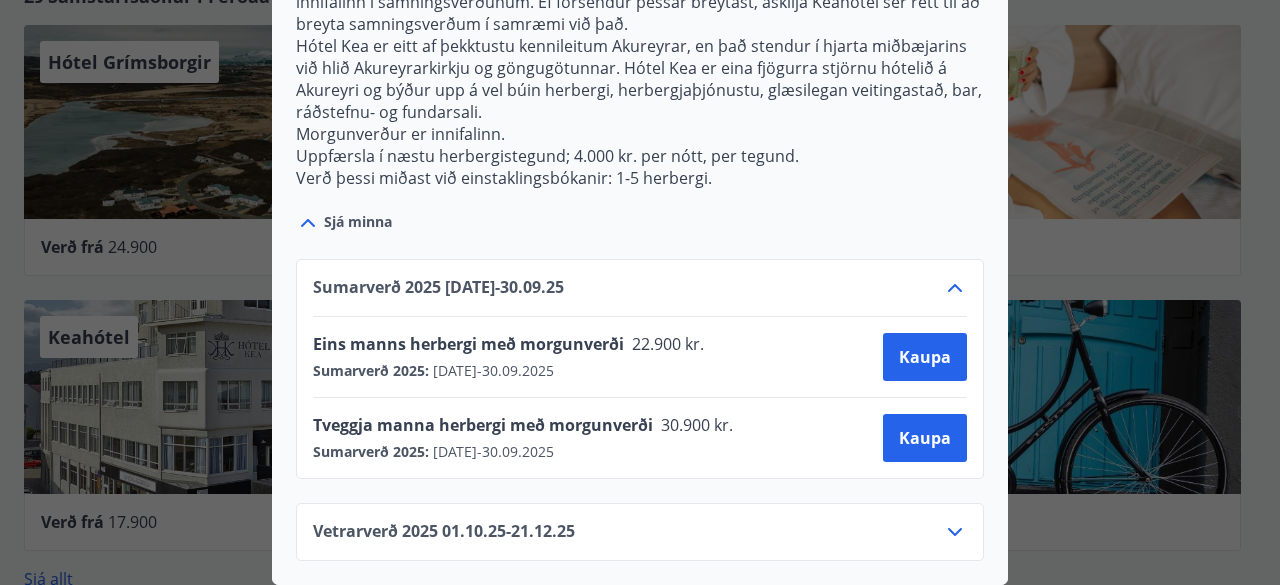 scroll, scrollTop: 1030, scrollLeft: 0, axis: vertical 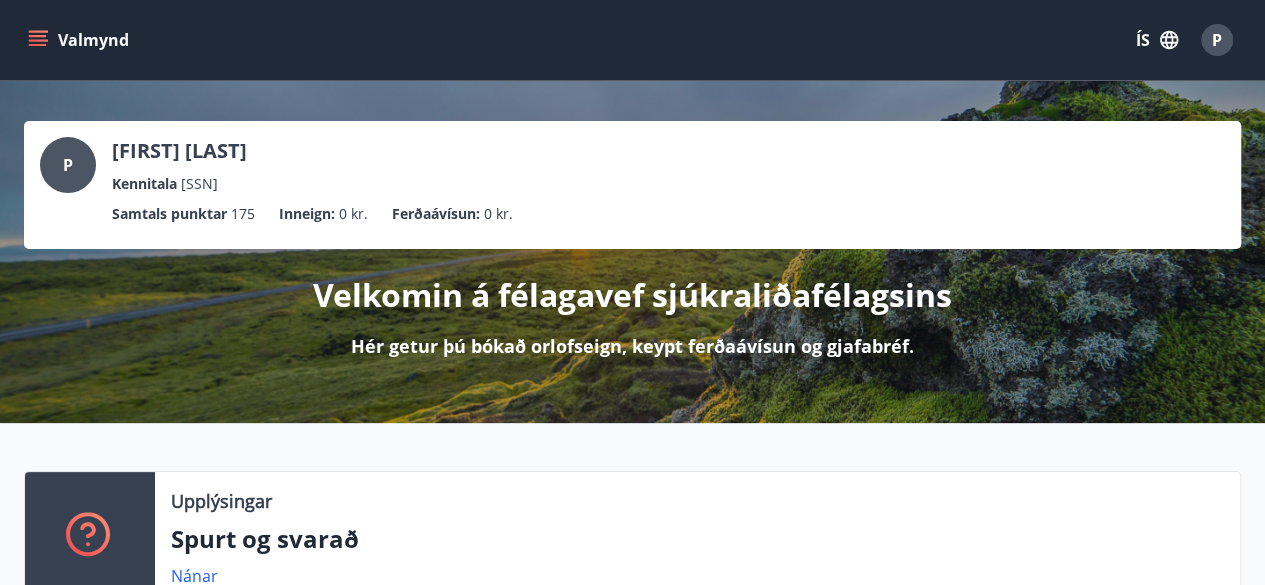 click on "Valmynd" at bounding box center [80, 40] 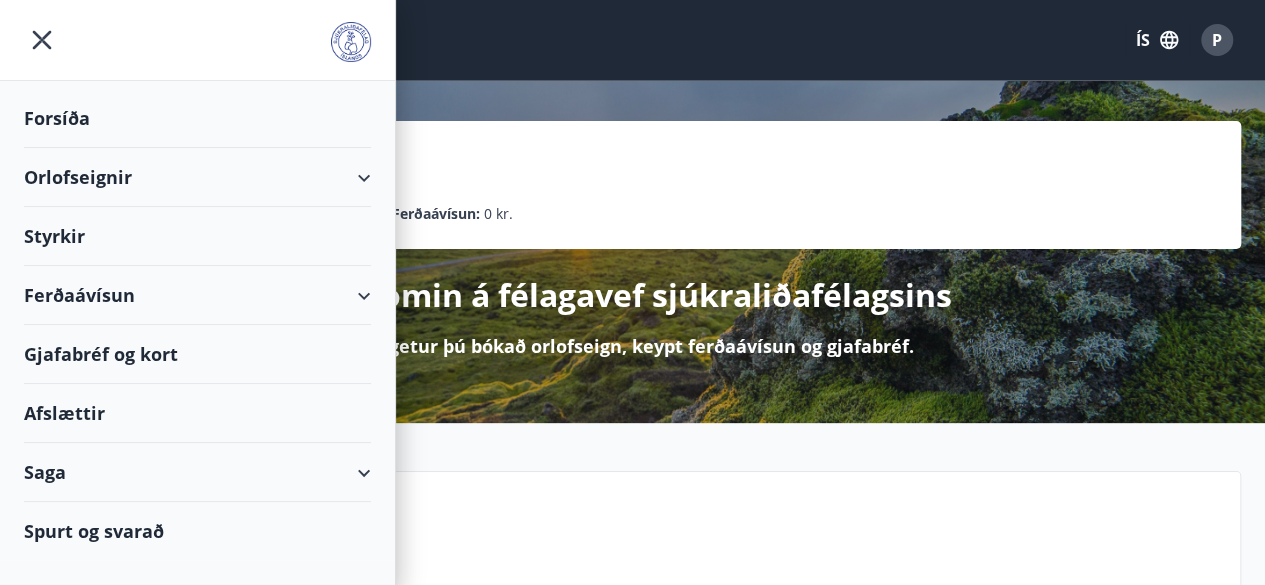 click on "Orlofseignir" at bounding box center [197, 177] 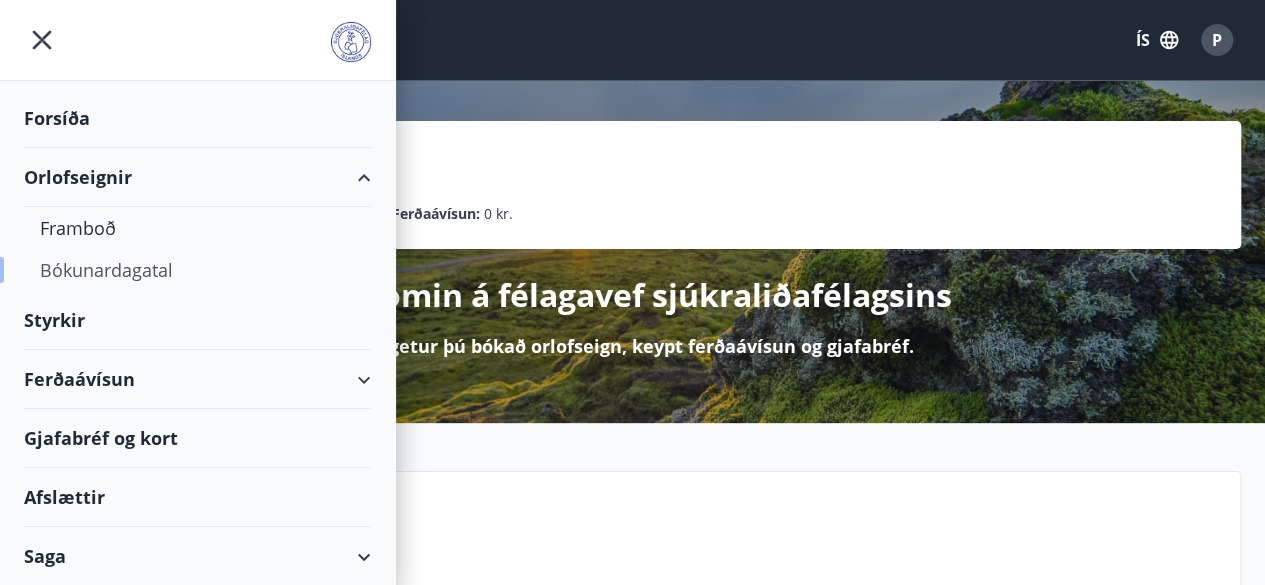 click on "Bókunardagatal" at bounding box center [197, 270] 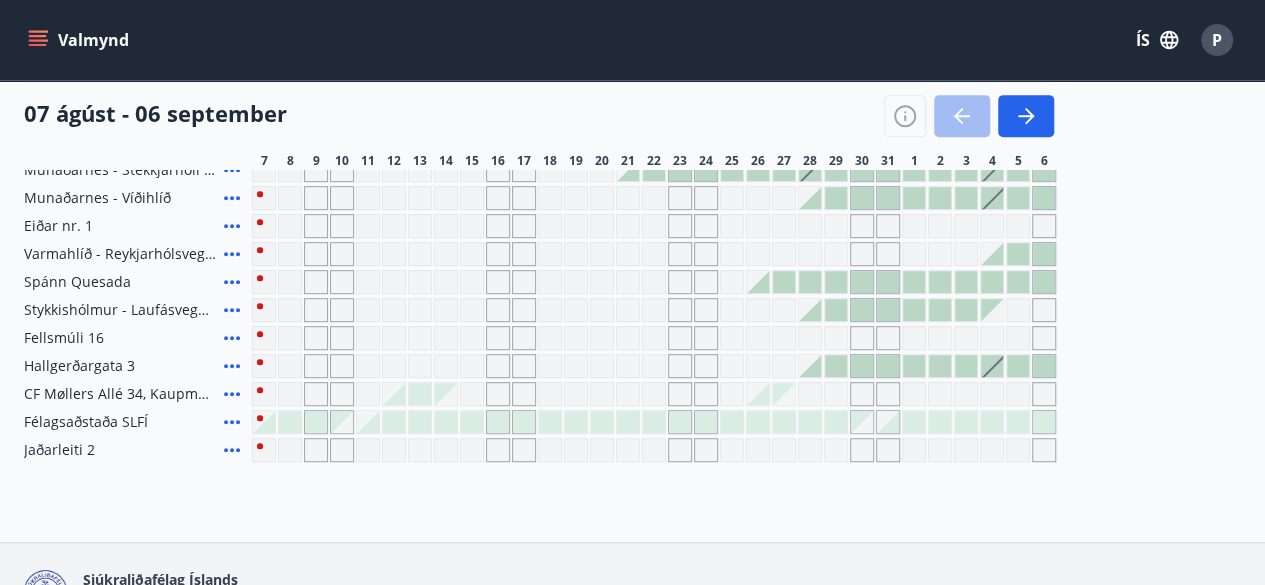 scroll, scrollTop: 474, scrollLeft: 0, axis: vertical 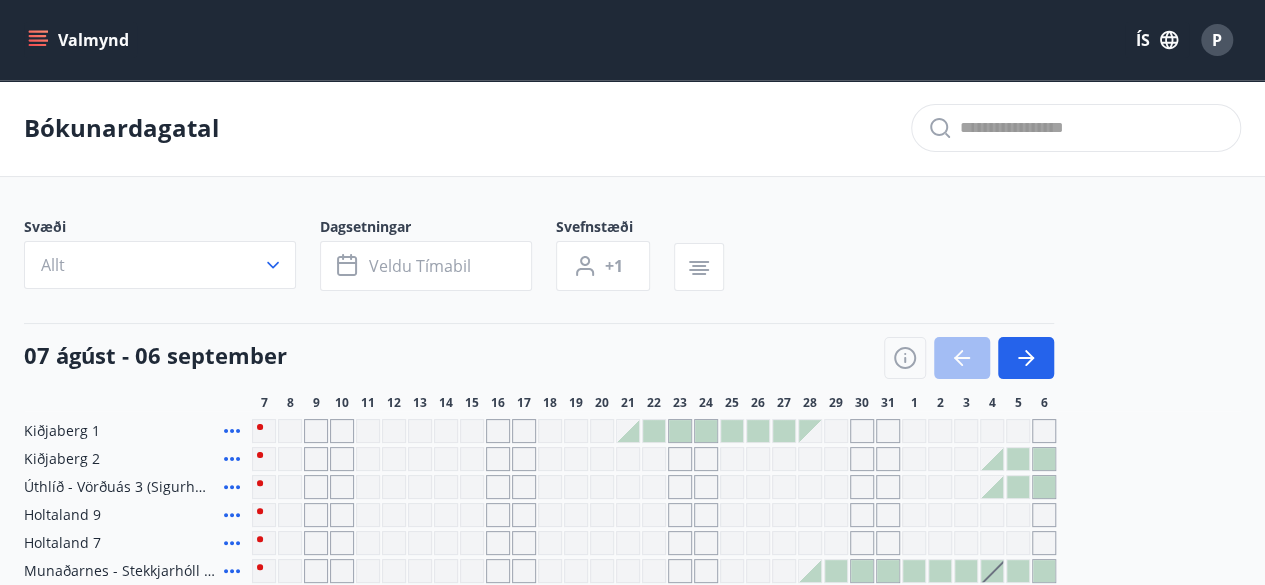 click at bounding box center (316, 543) 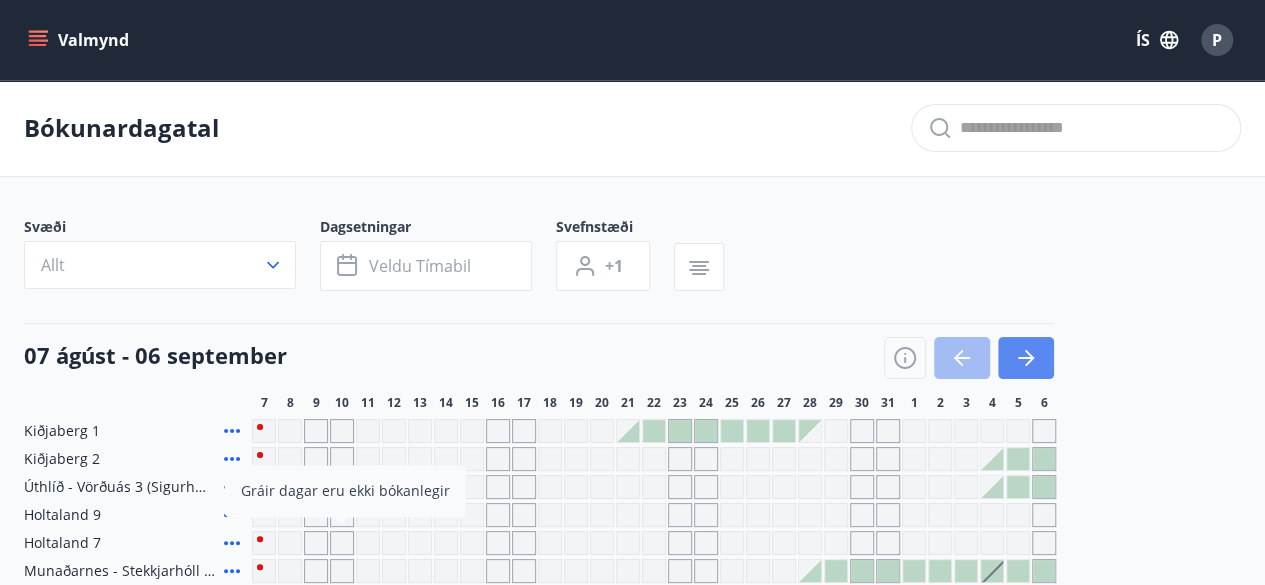 click 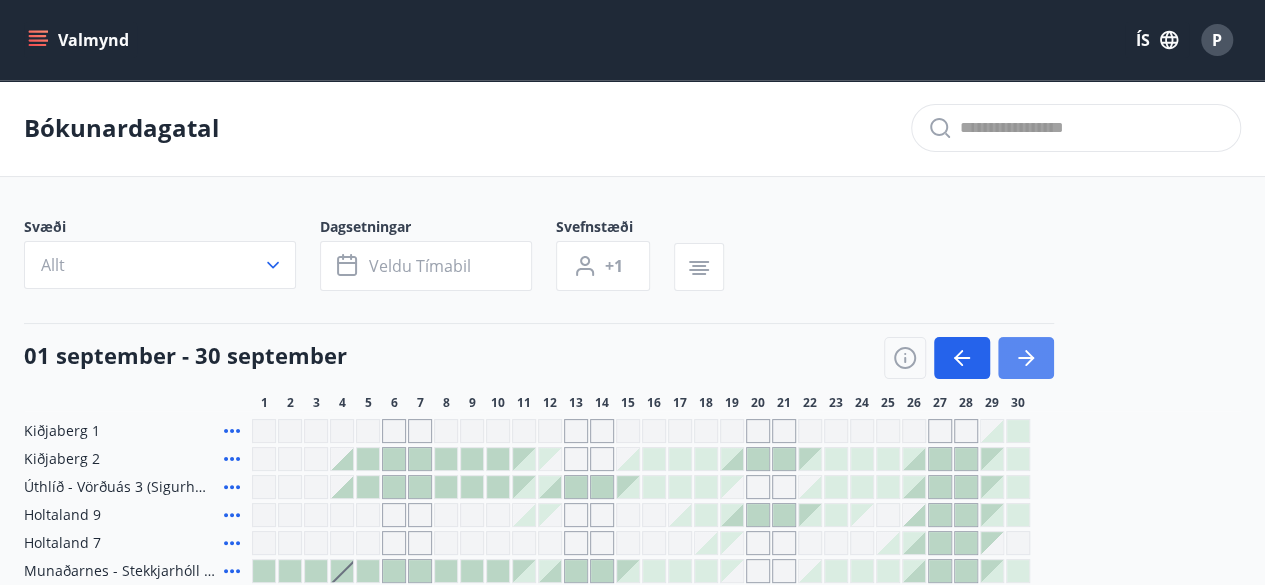 click 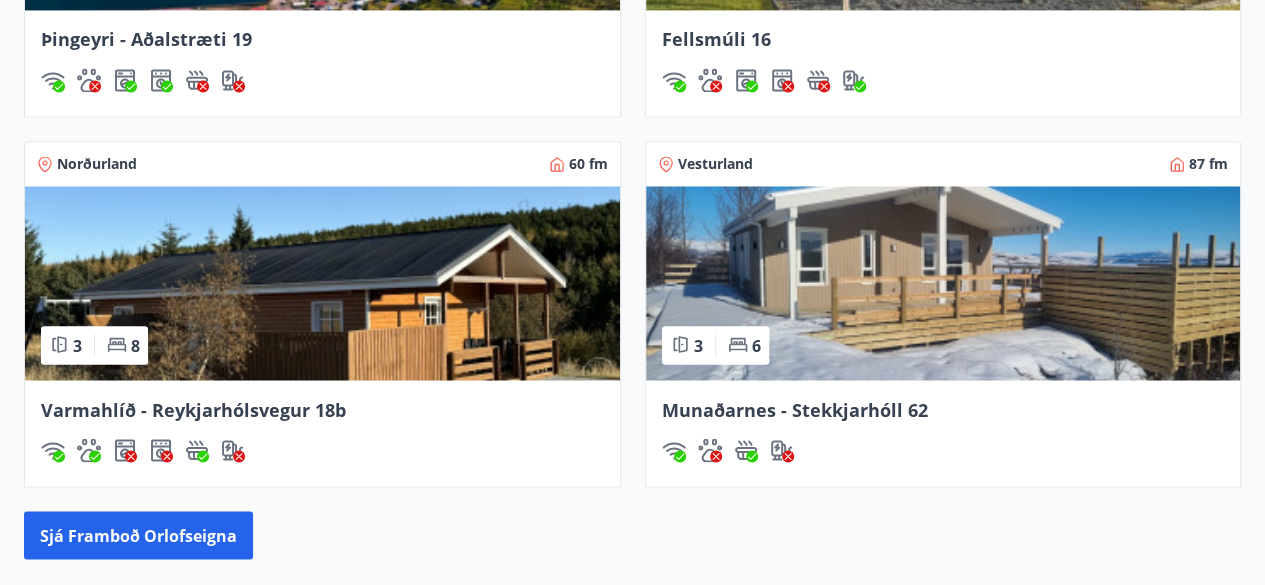 scroll, scrollTop: 1569, scrollLeft: 0, axis: vertical 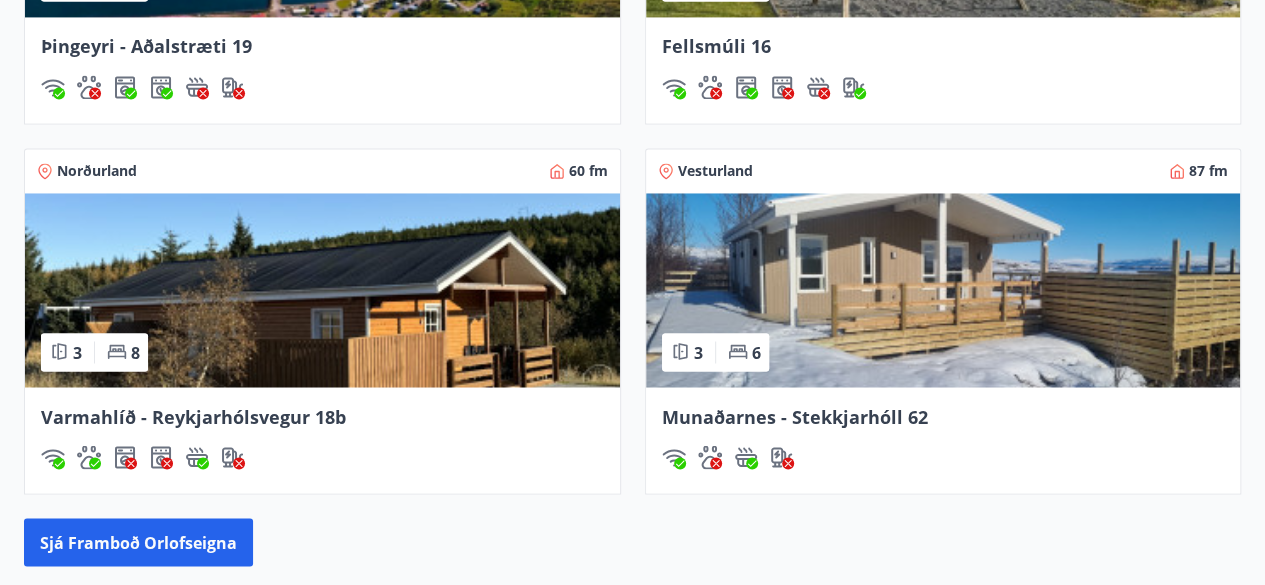 drag, startPoint x: 1256, startPoint y: 349, endPoint x: 1223, endPoint y: 251, distance: 103.40696 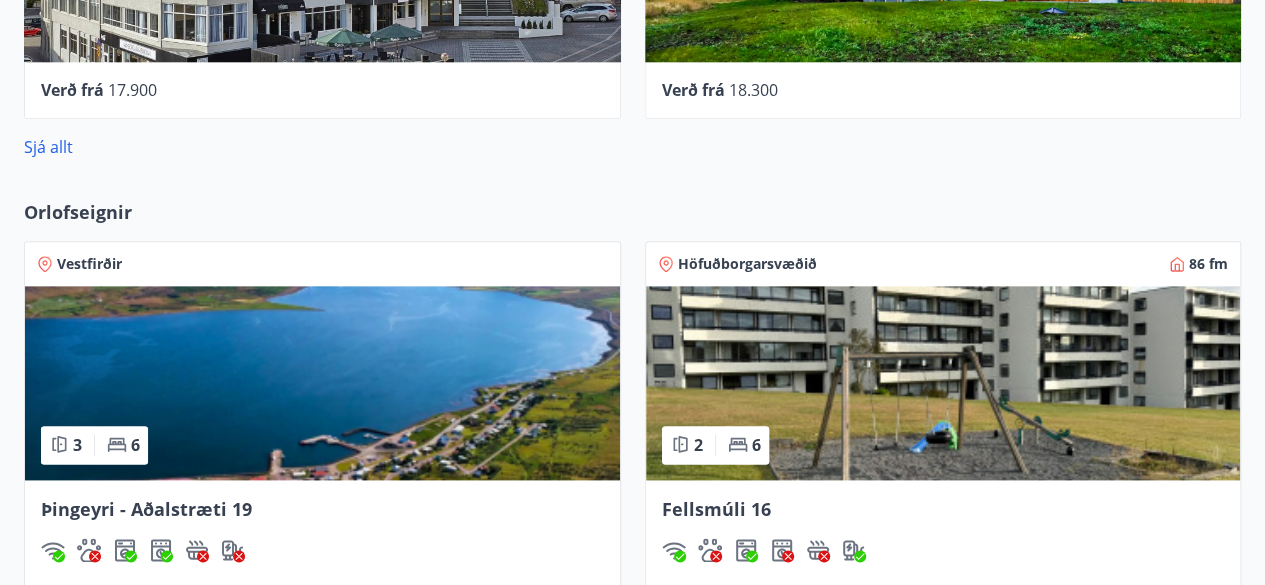 scroll, scrollTop: 1102, scrollLeft: 0, axis: vertical 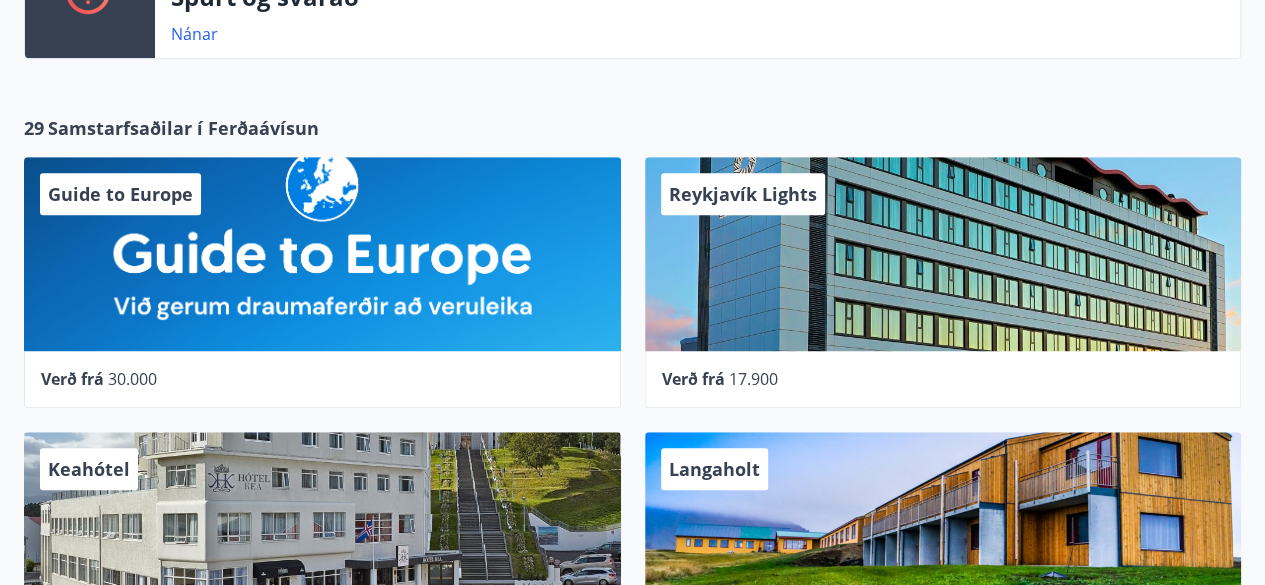 click on "Guide to Europe" at bounding box center [322, 254] 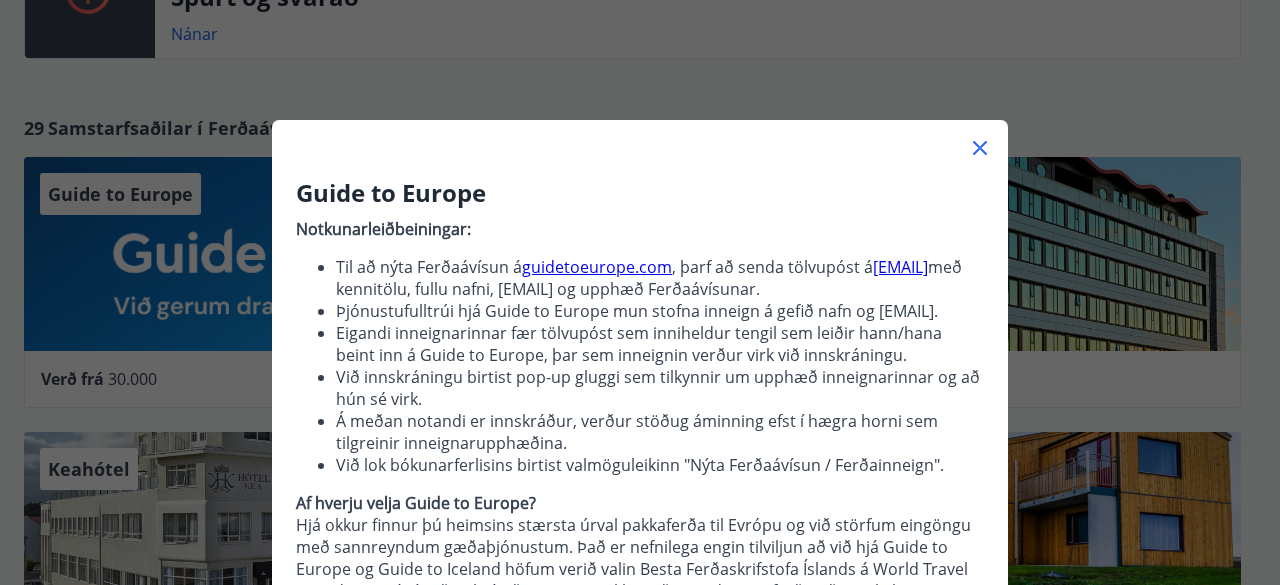 scroll, scrollTop: 498, scrollLeft: 0, axis: vertical 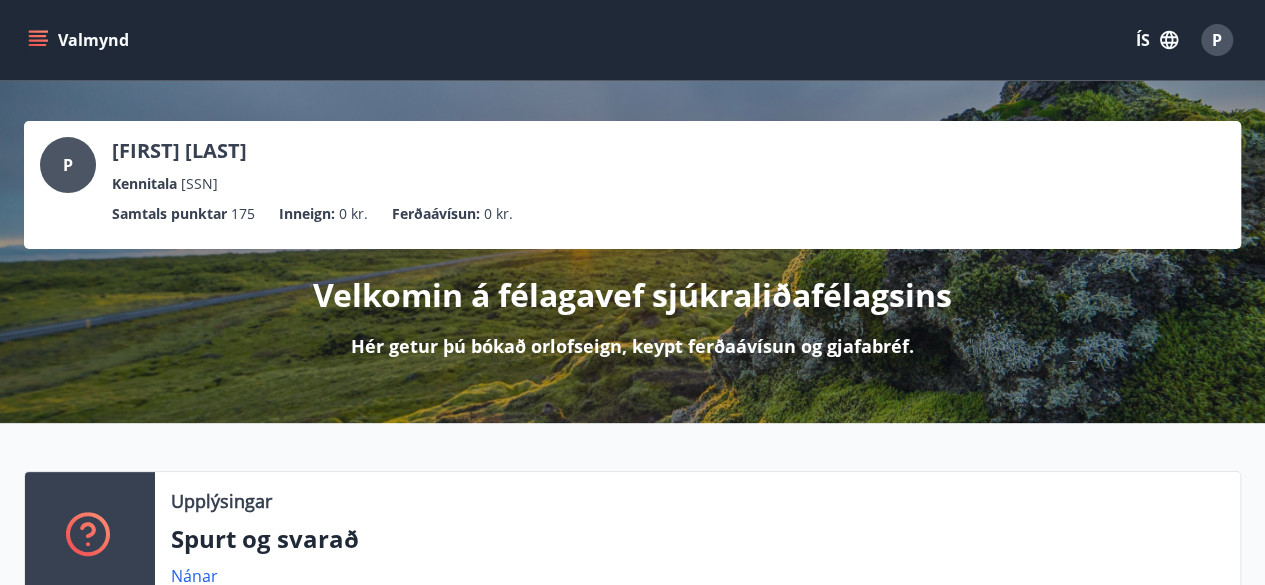 click 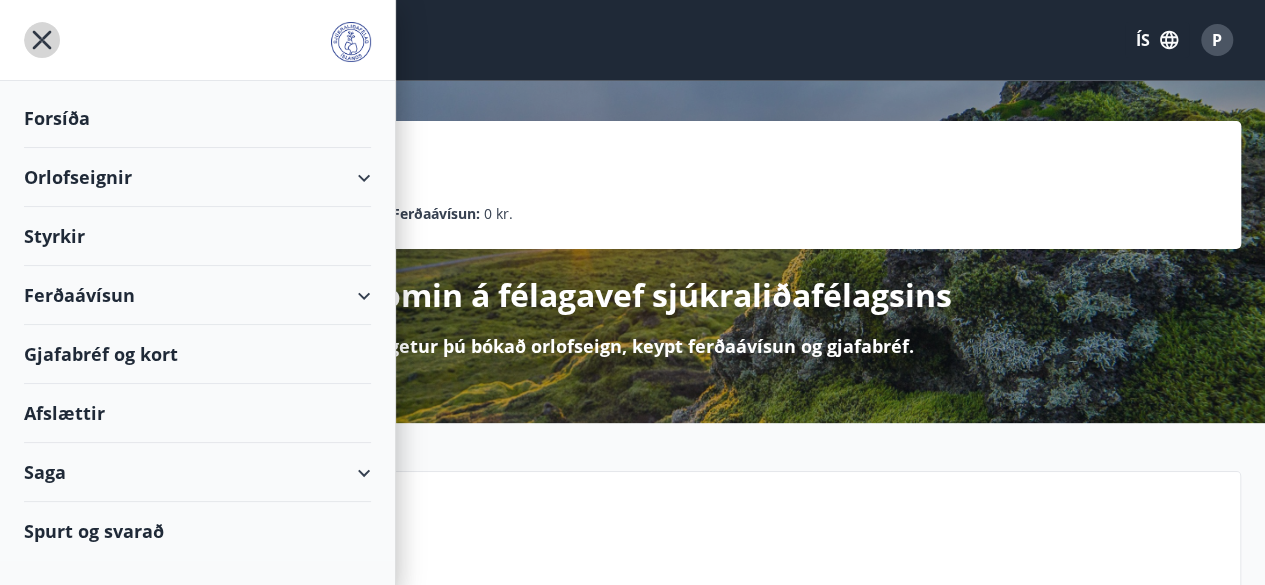 click 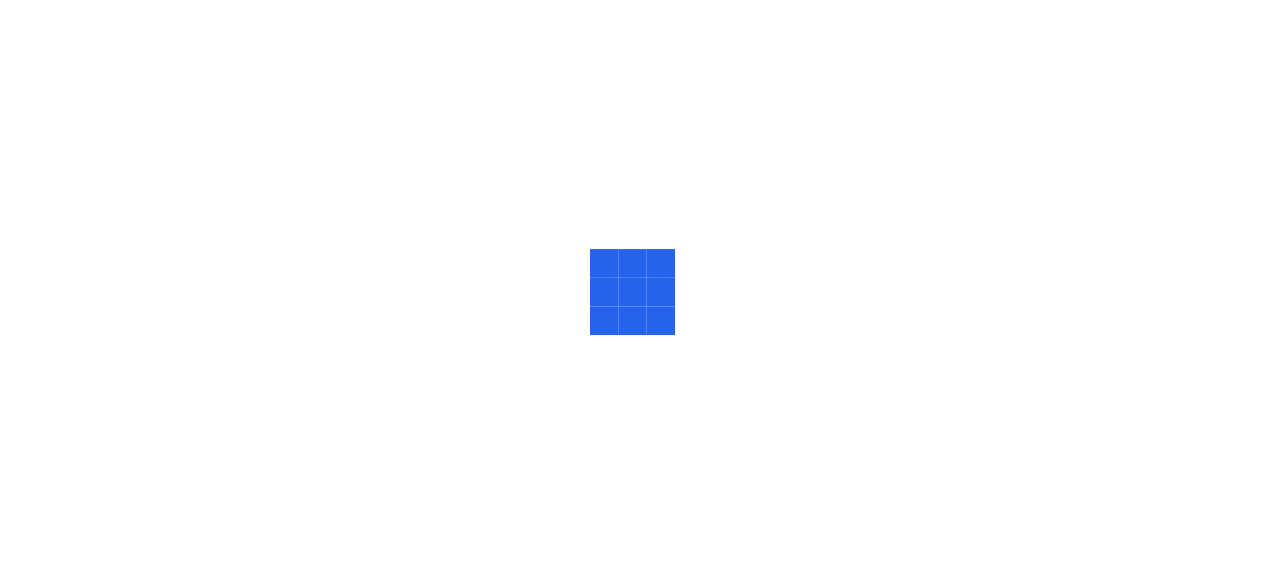 scroll, scrollTop: 0, scrollLeft: 0, axis: both 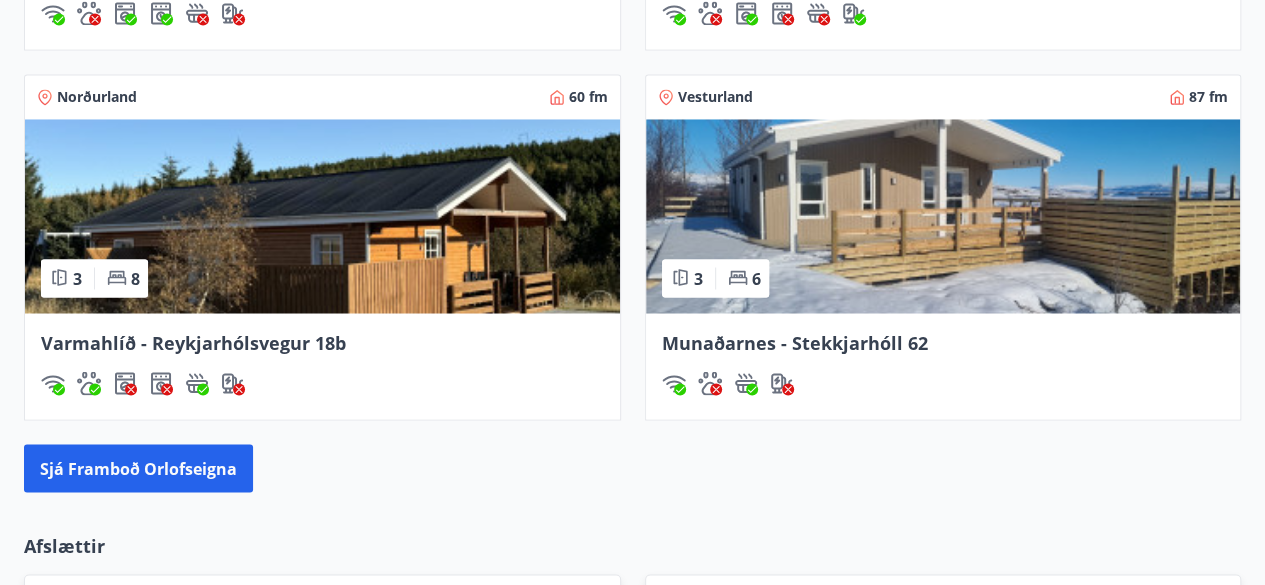 click on "Norðurland" at bounding box center [97, 97] 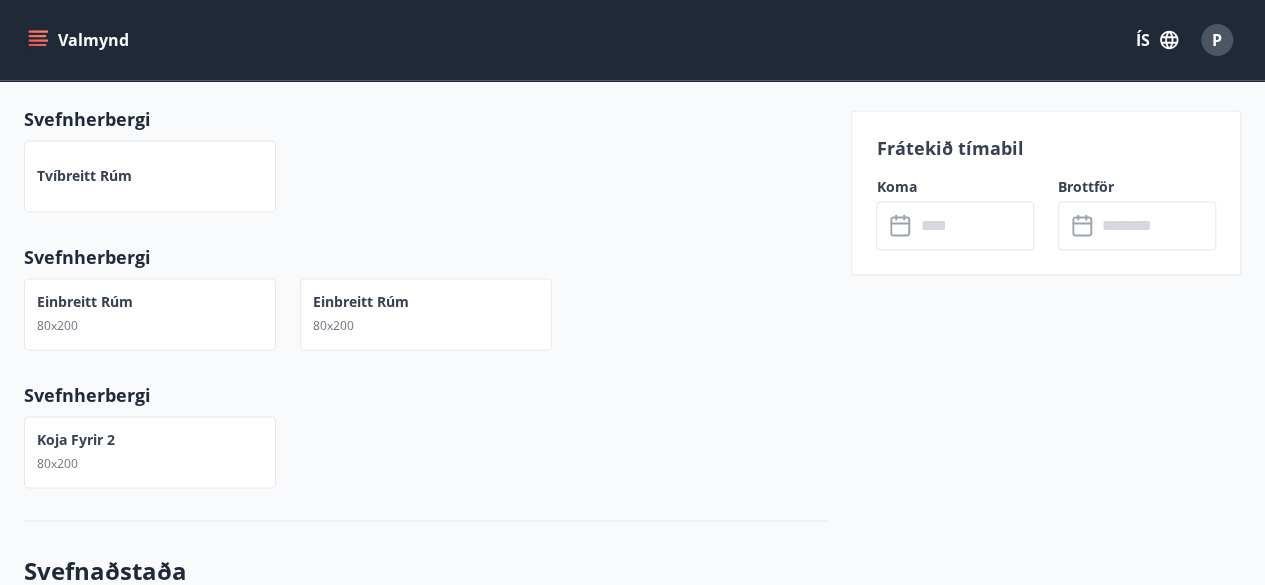 scroll, scrollTop: 1324, scrollLeft: 0, axis: vertical 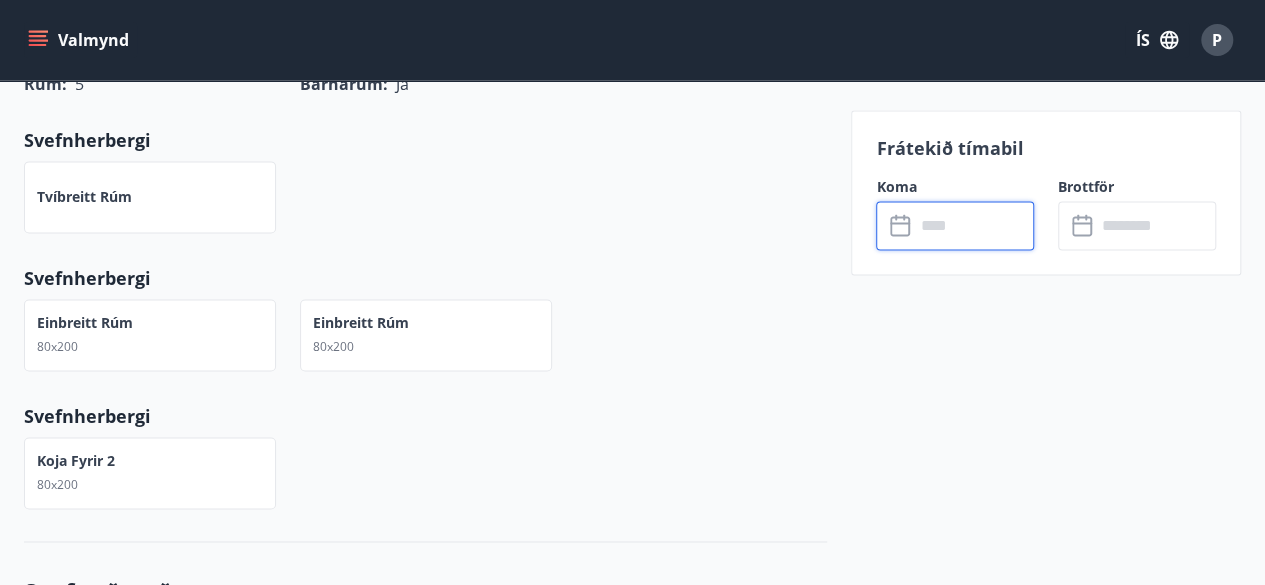 click at bounding box center (974, 225) 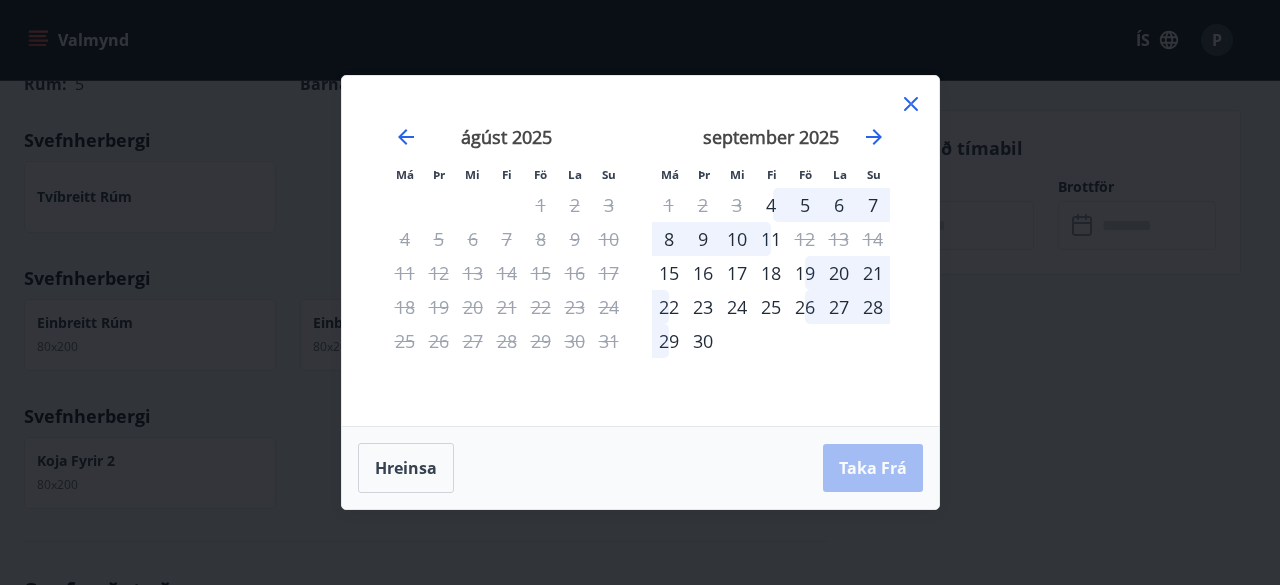 click 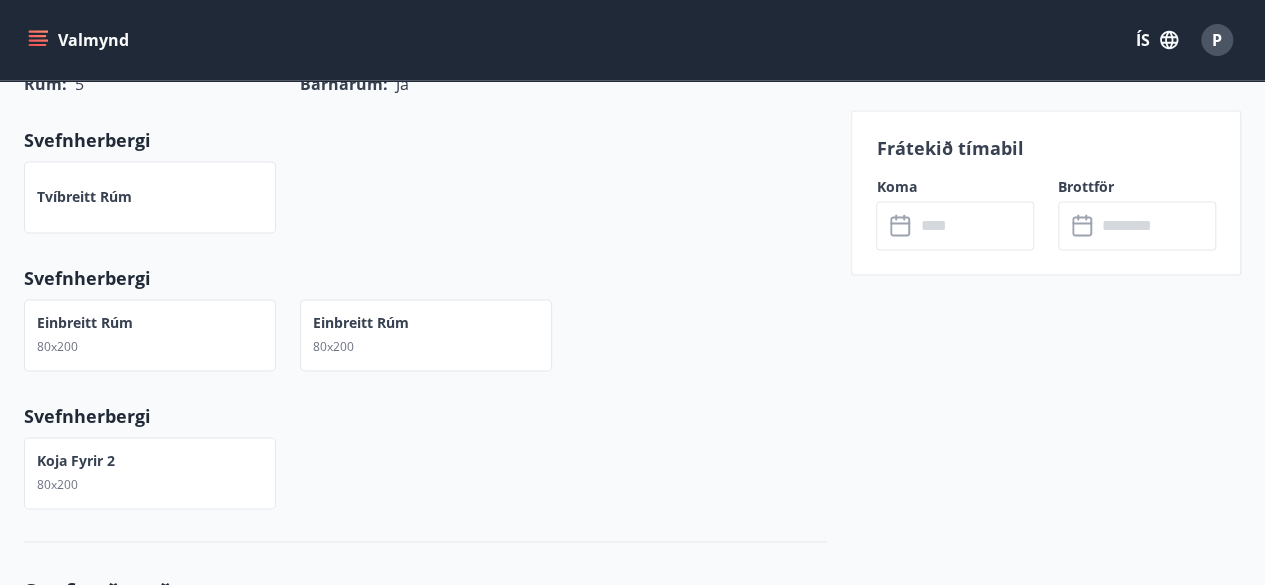 click 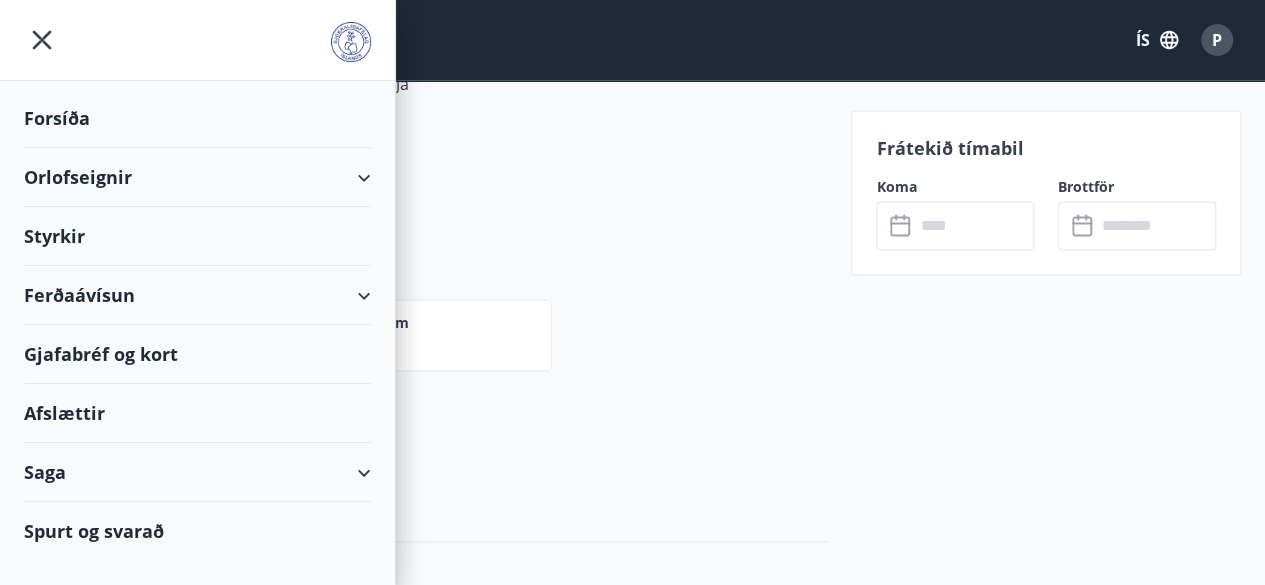 click on "Orlofseignir" at bounding box center [197, 177] 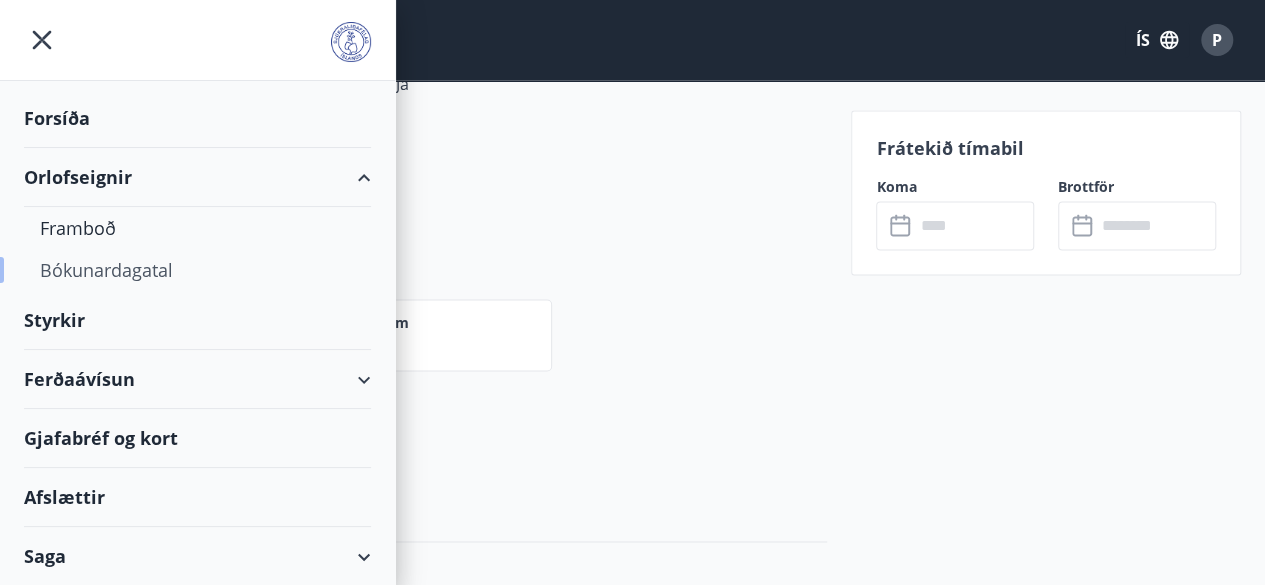 click on "Bókunardagatal" at bounding box center (197, 270) 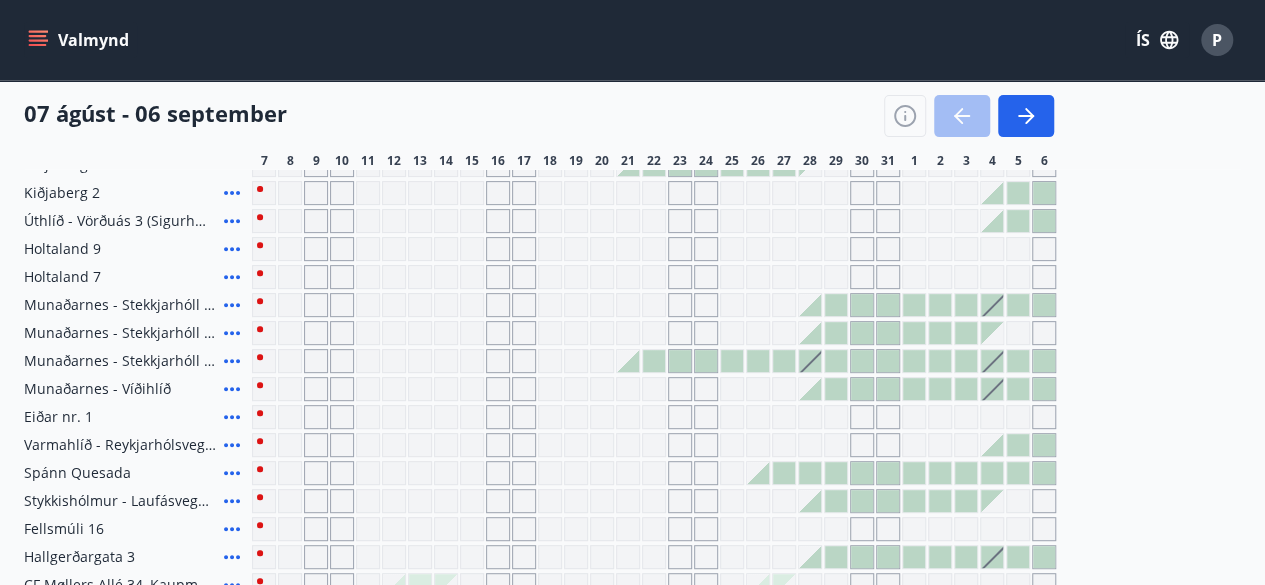 scroll, scrollTop: 580, scrollLeft: 0, axis: vertical 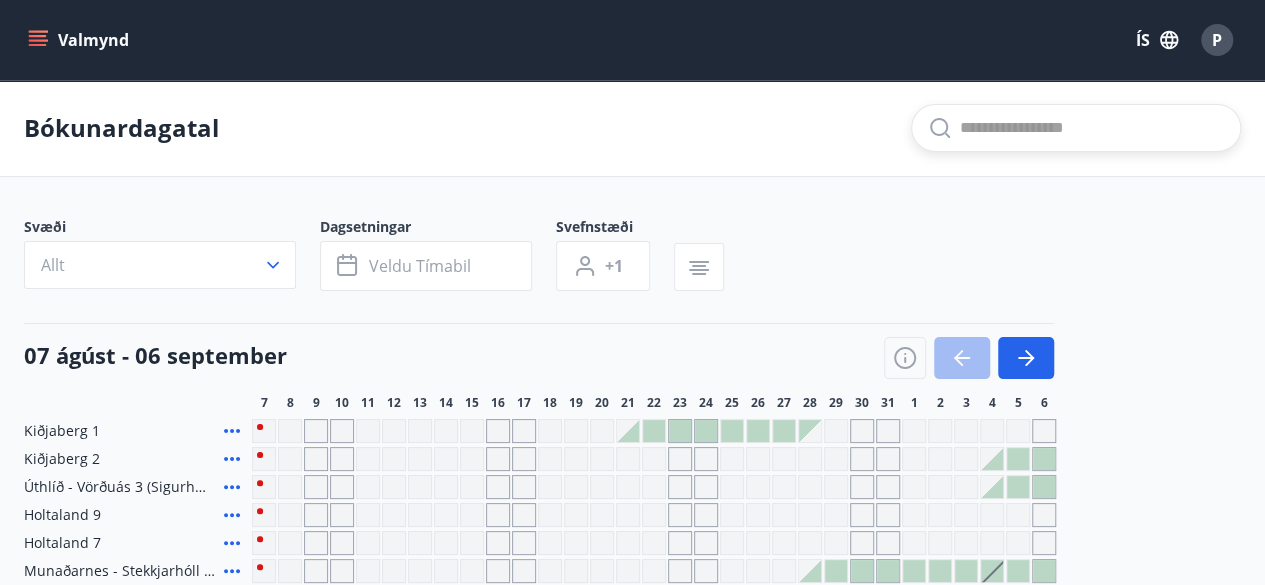 drag, startPoint x: 1206, startPoint y: 143, endPoint x: 1203, endPoint y: 132, distance: 11.401754 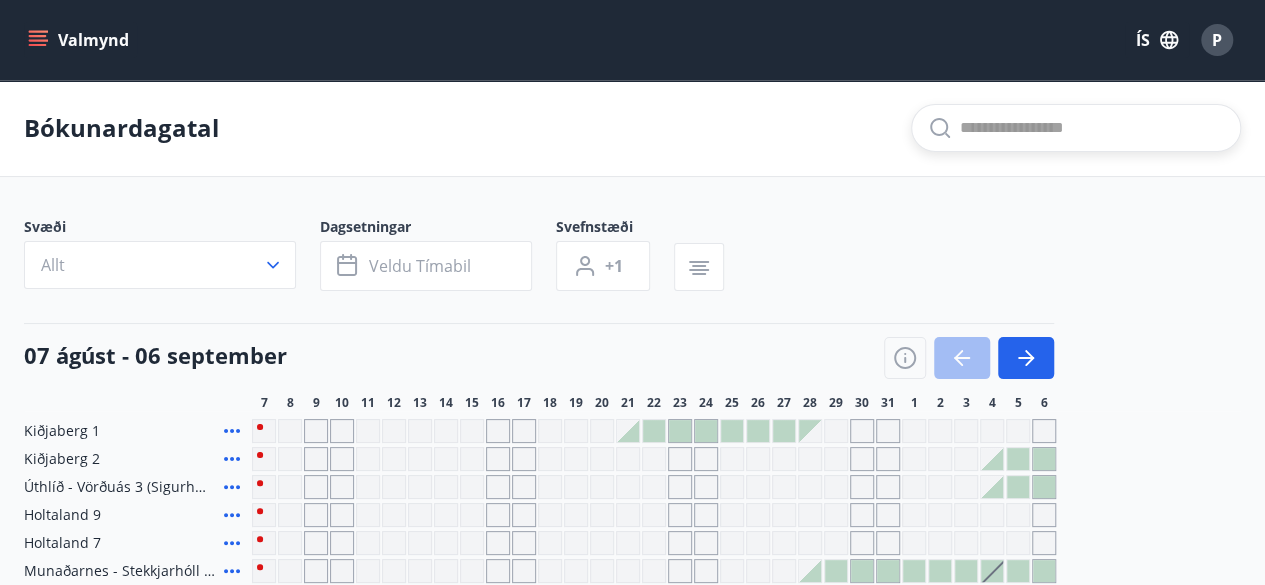 click at bounding box center [1092, 128] 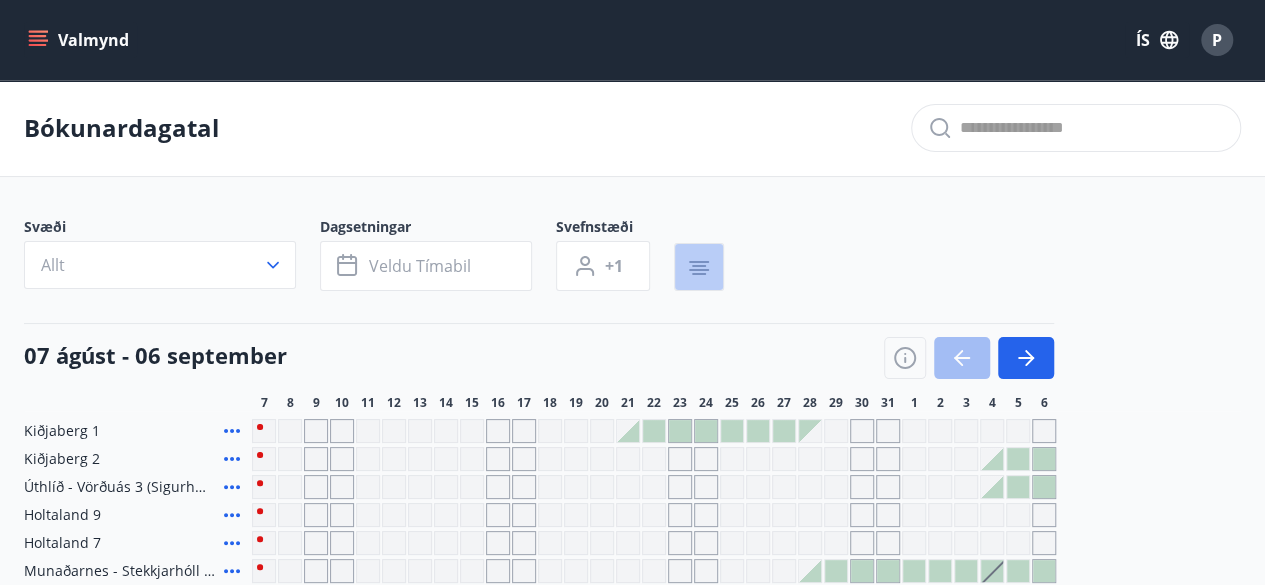 click 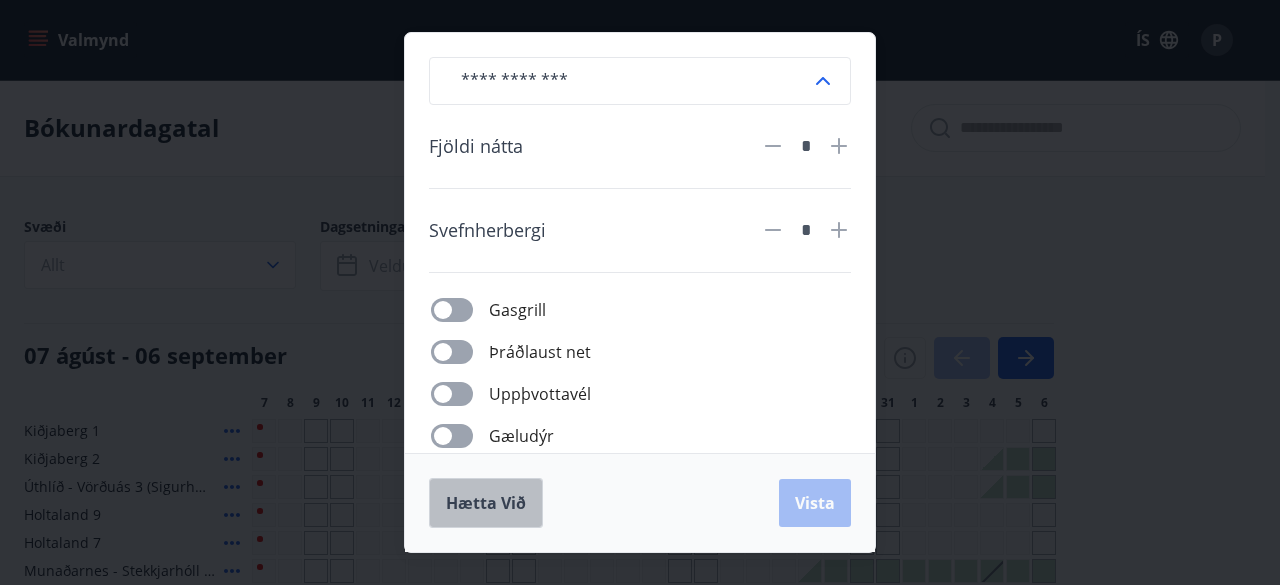click on "Hætta við" at bounding box center [486, 503] 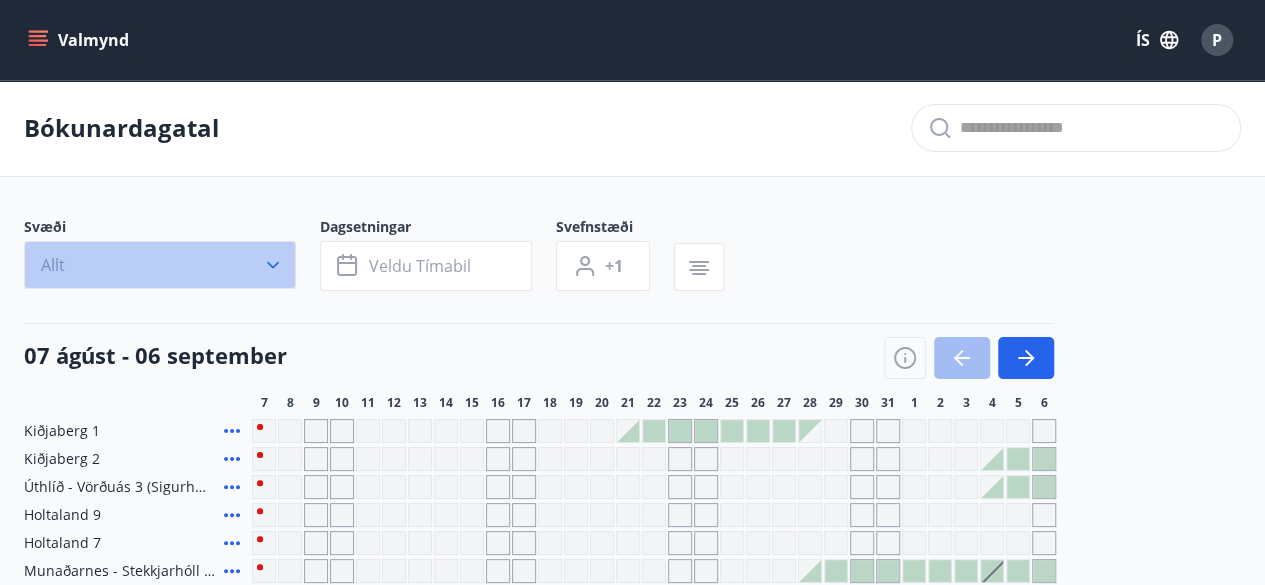 click 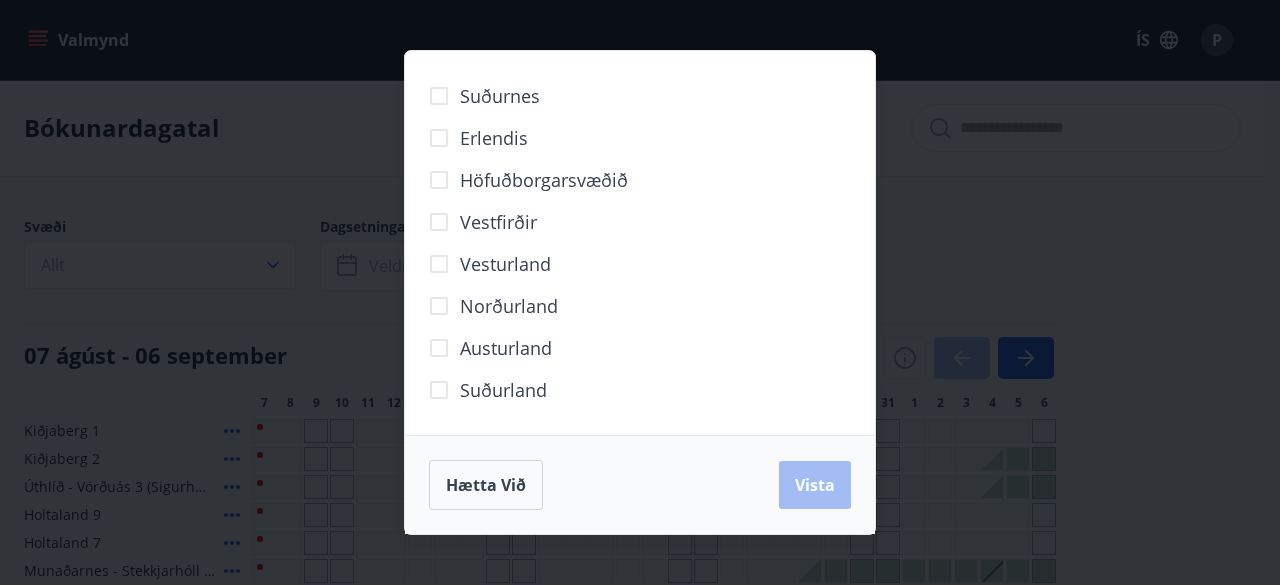 click on "Norðurland" at bounding box center (509, 306) 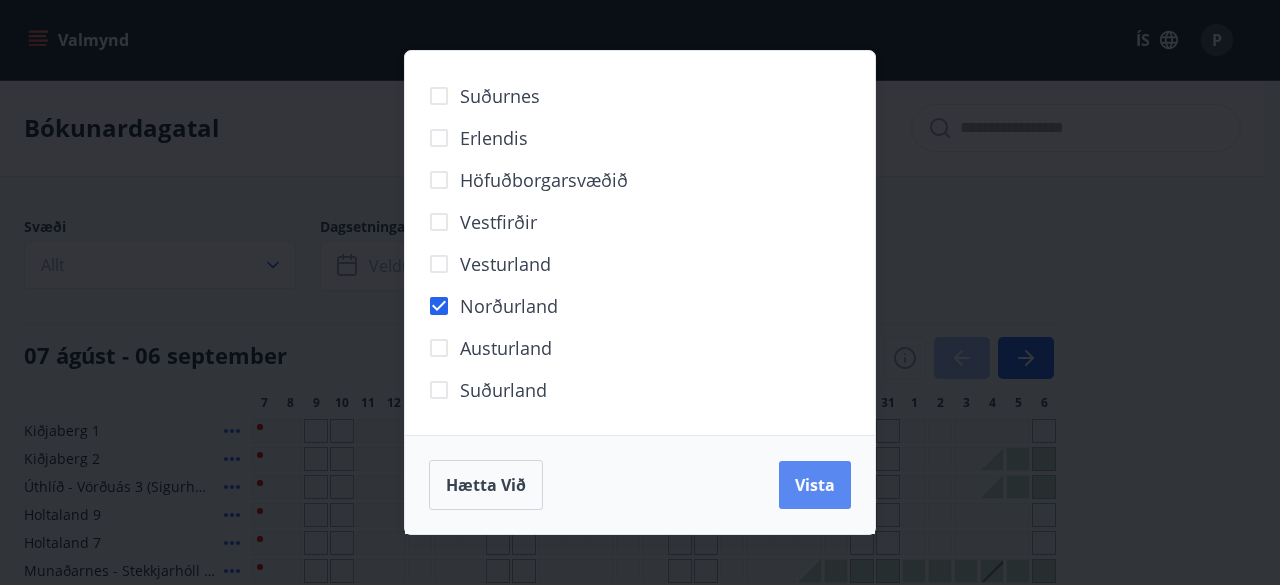 click on "Vista" at bounding box center [815, 485] 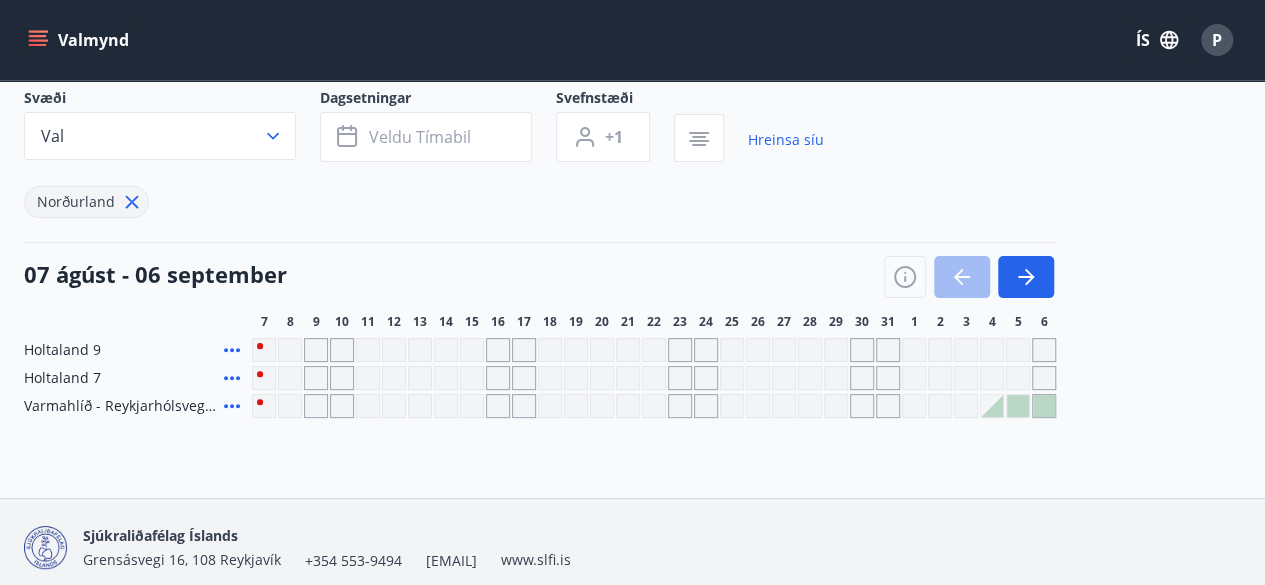 scroll, scrollTop: 208, scrollLeft: 0, axis: vertical 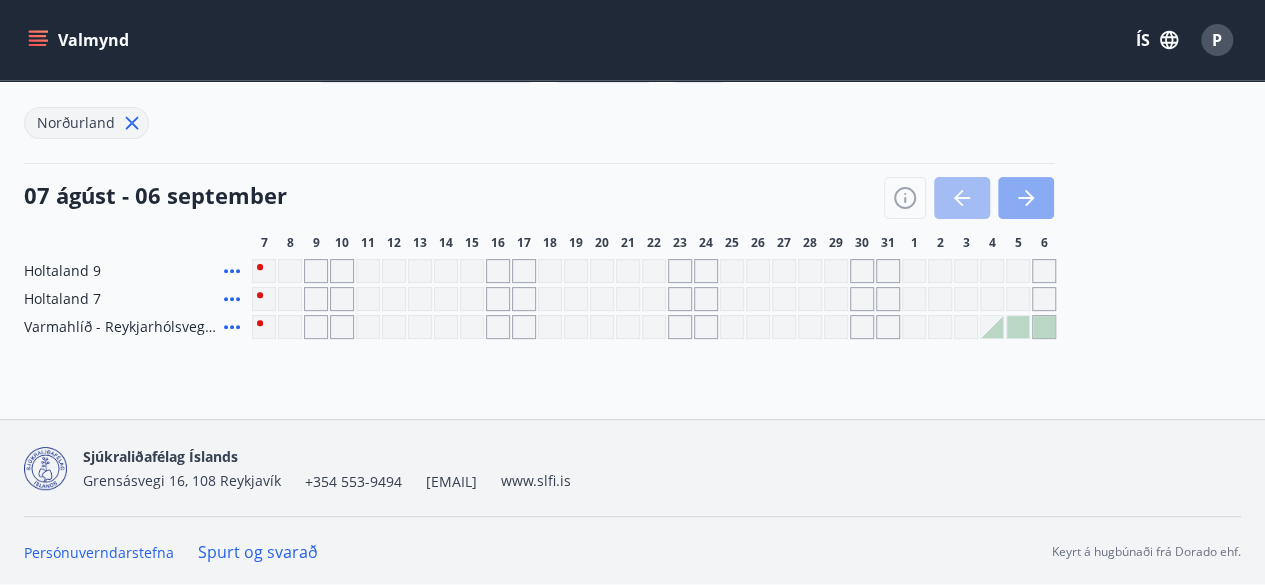 click 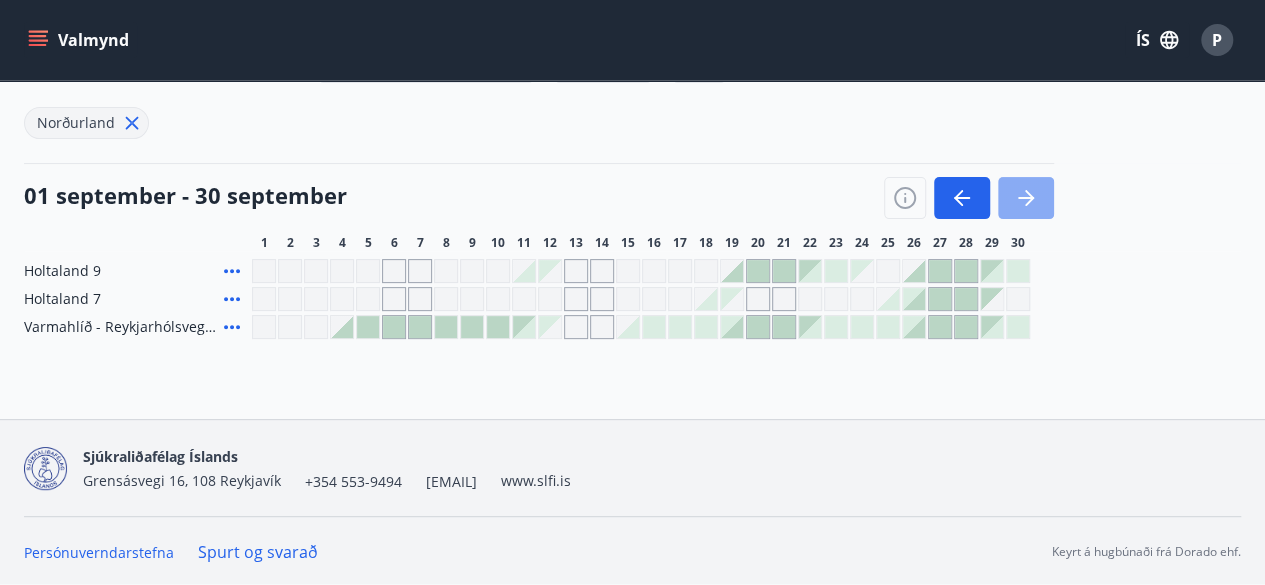 click 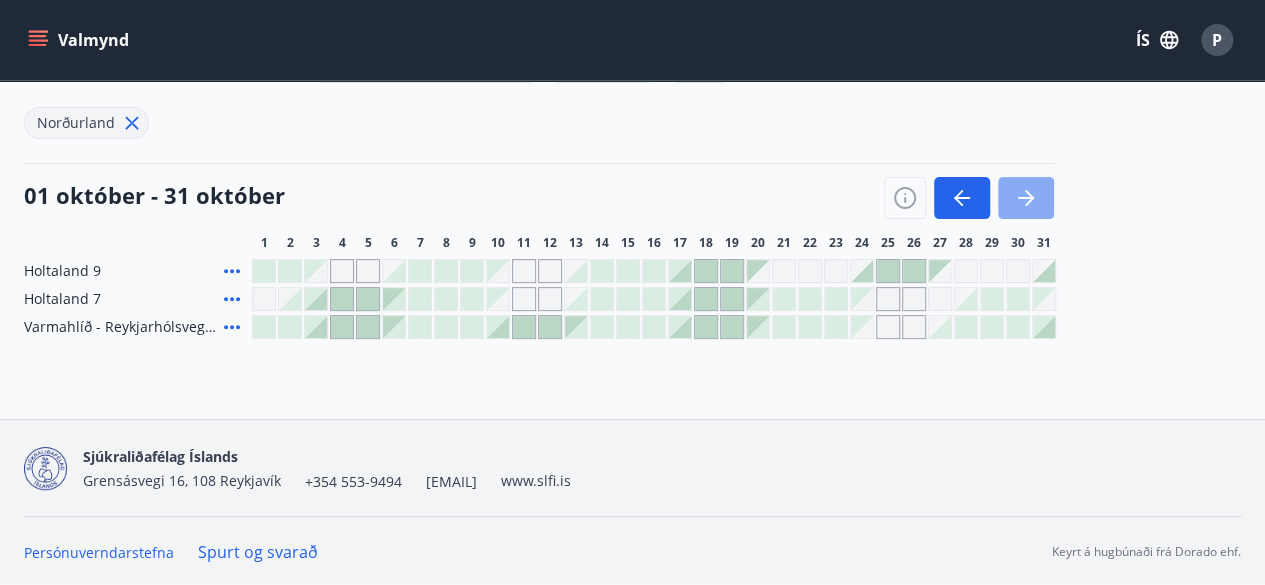 click 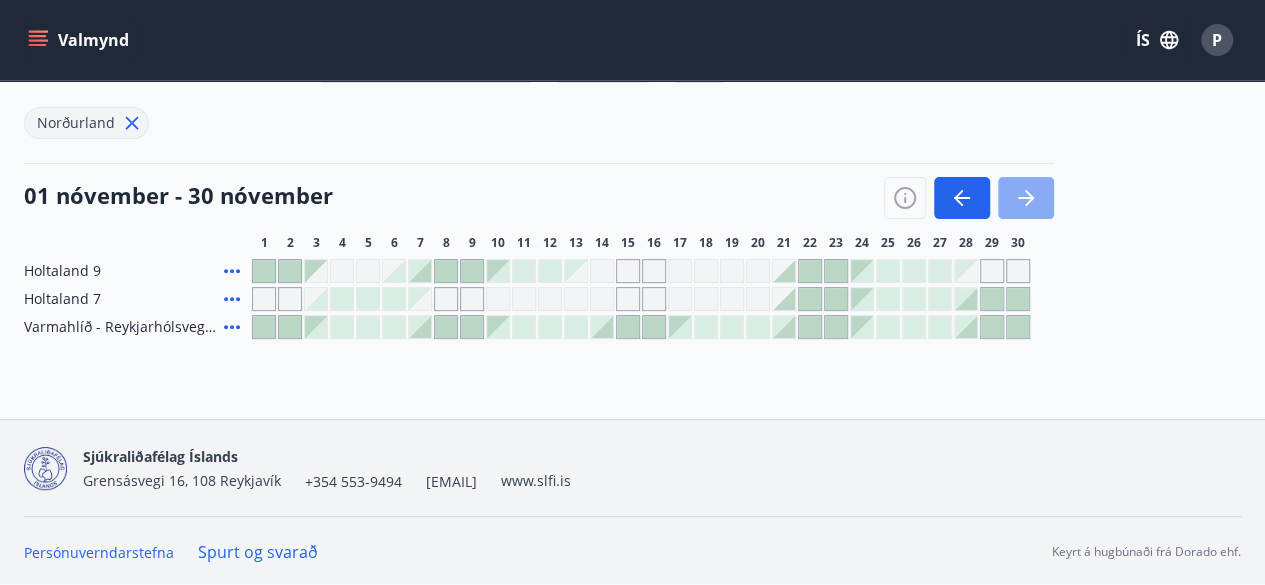 click 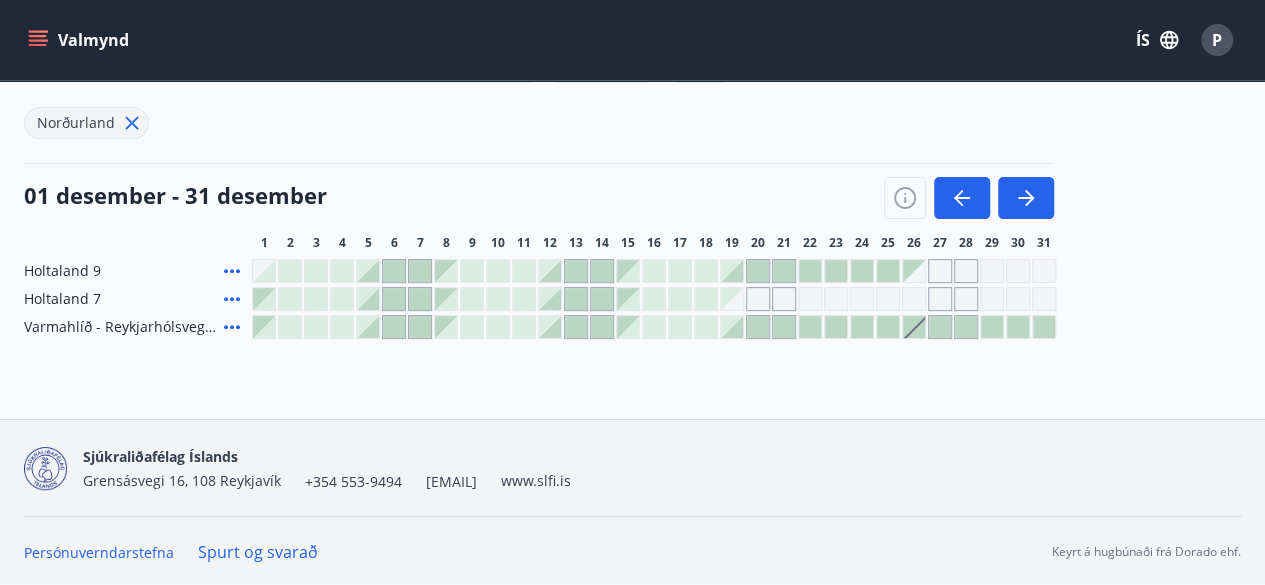 scroll, scrollTop: 0, scrollLeft: 0, axis: both 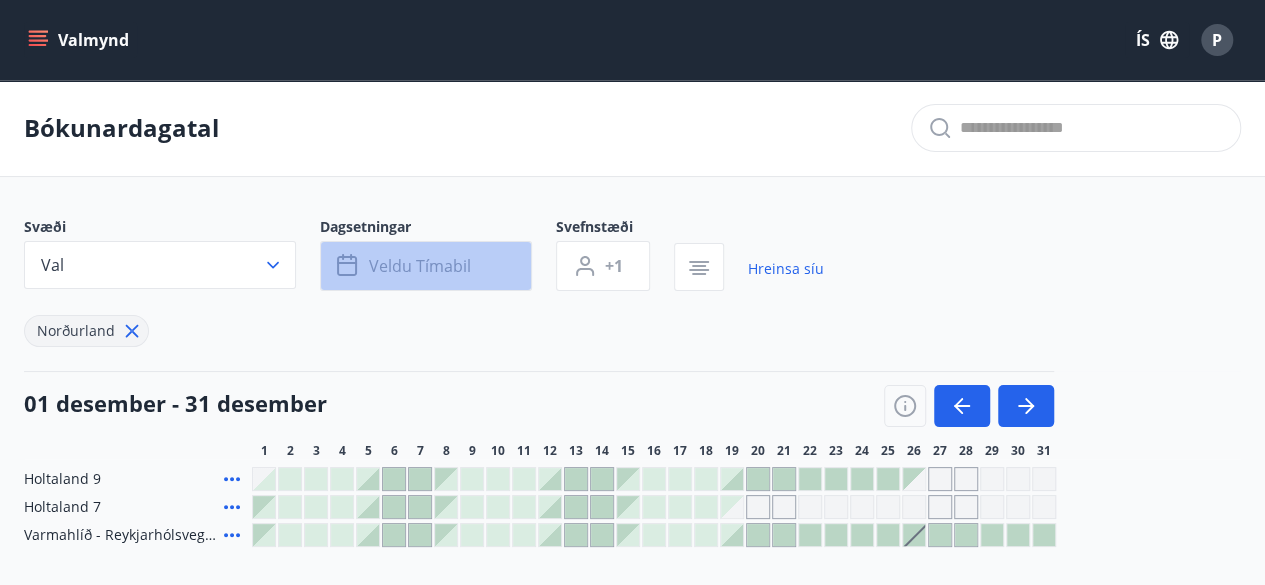 click on "Veldu tímabil" at bounding box center (420, 266) 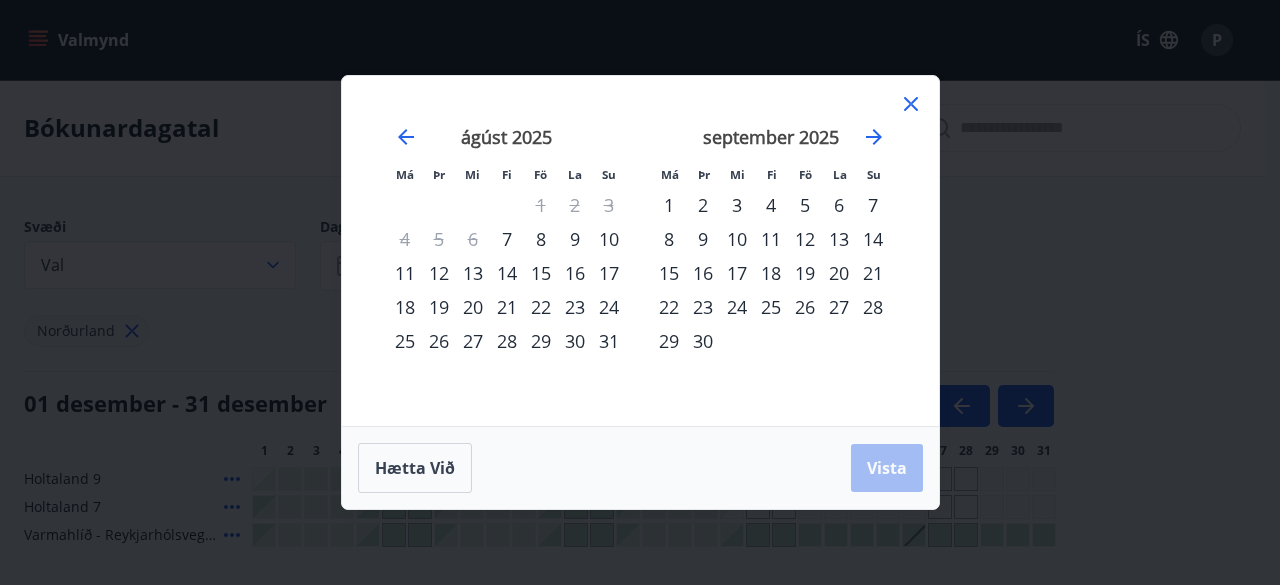 click on "20" at bounding box center [839, 273] 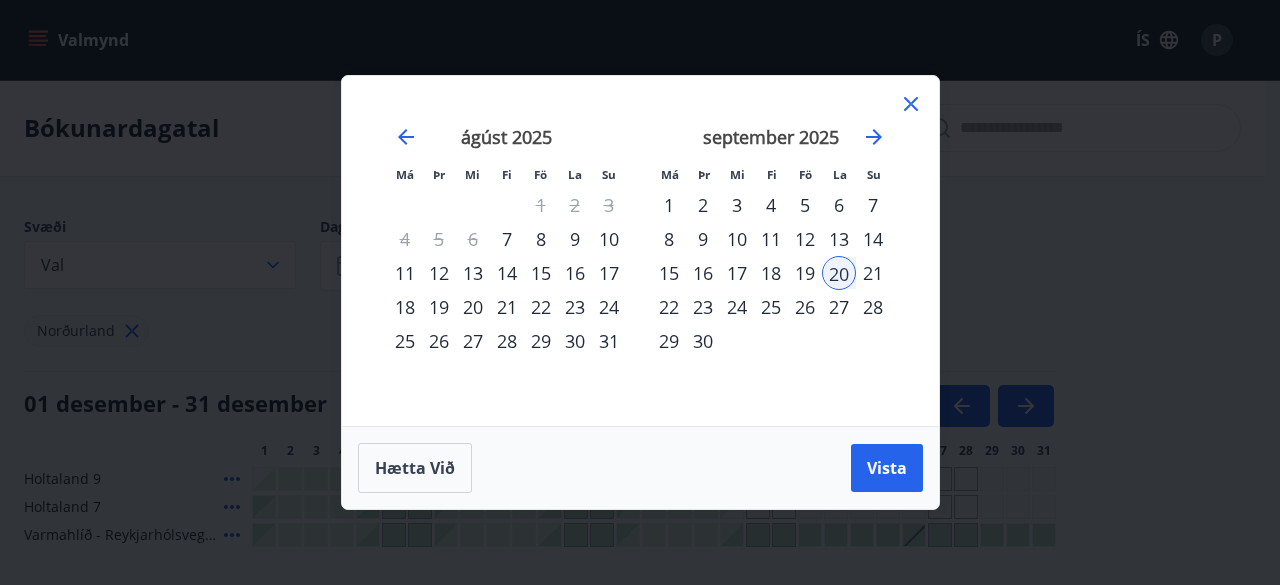 click on "27" at bounding box center [839, 307] 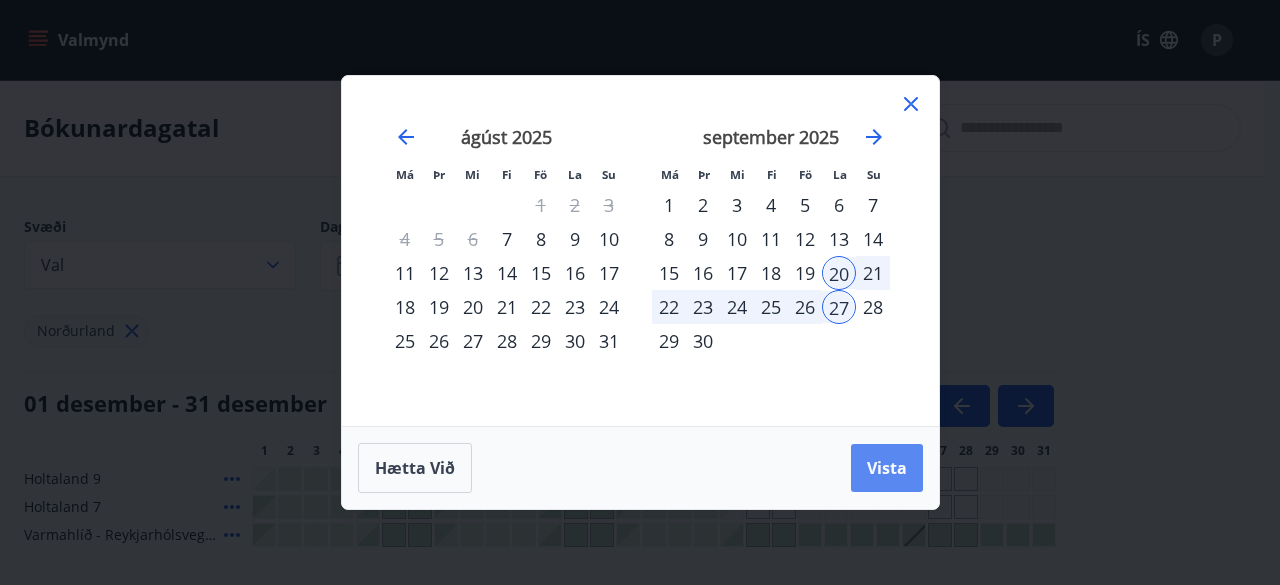 click on "Vista" at bounding box center (887, 468) 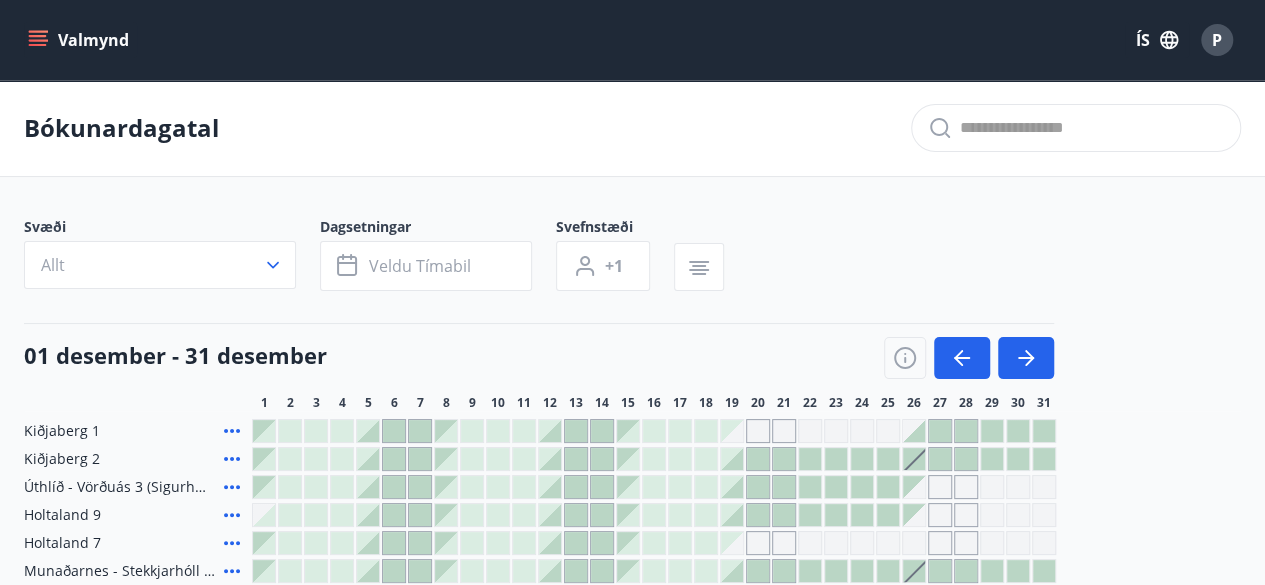 drag, startPoint x: 34, startPoint y: 0, endPoint x: 222, endPoint y: 218, distance: 287.868 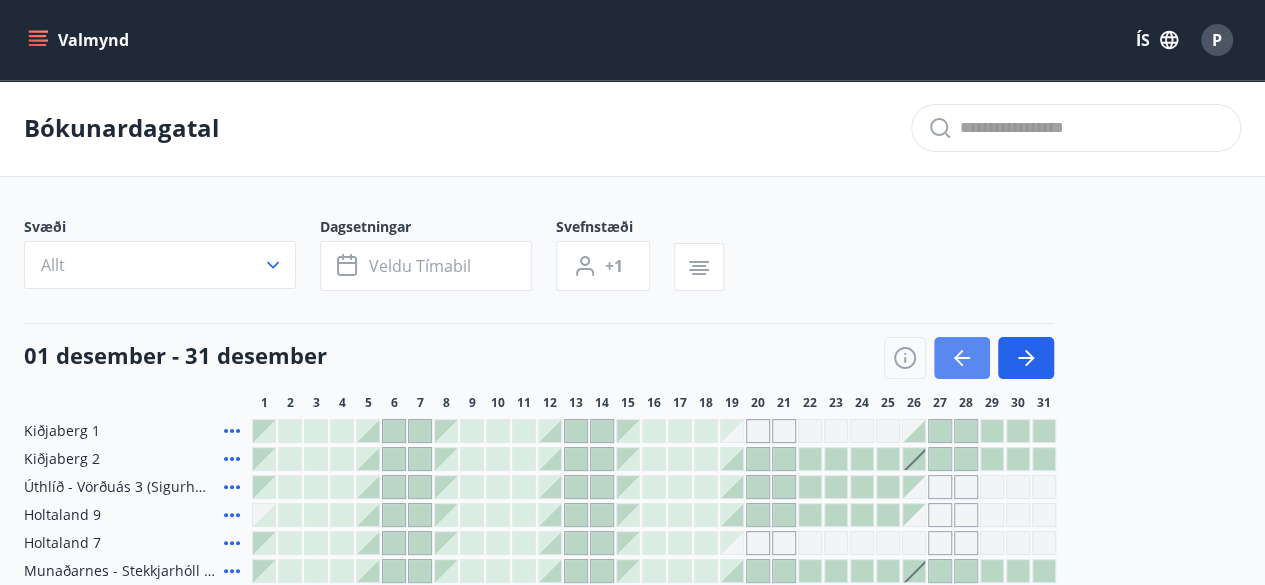 click 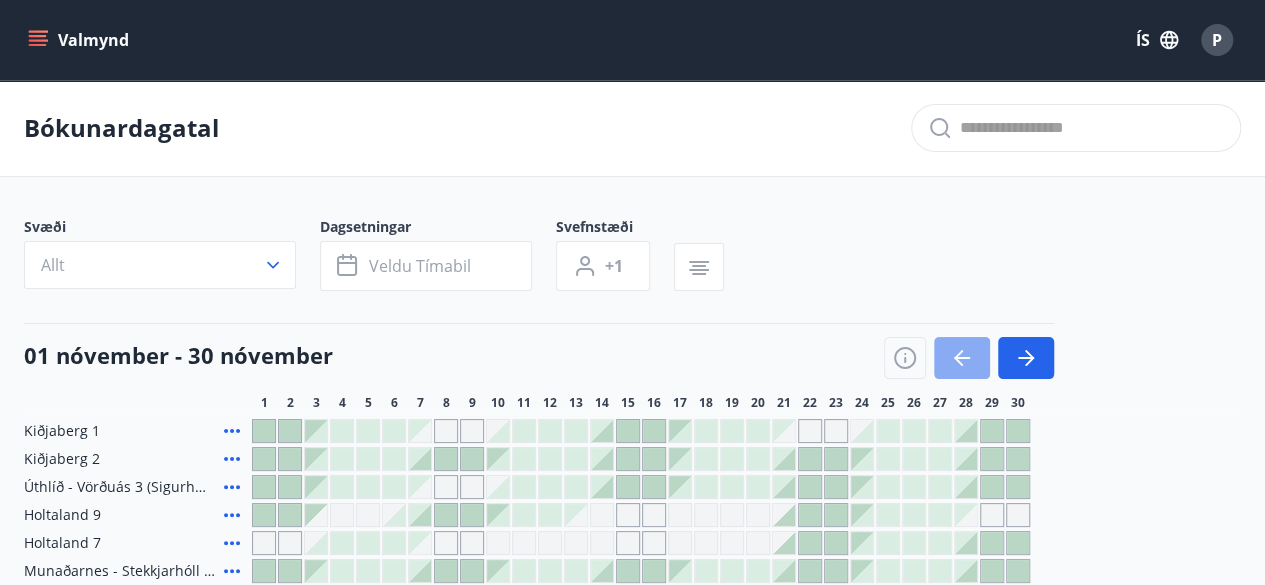 click 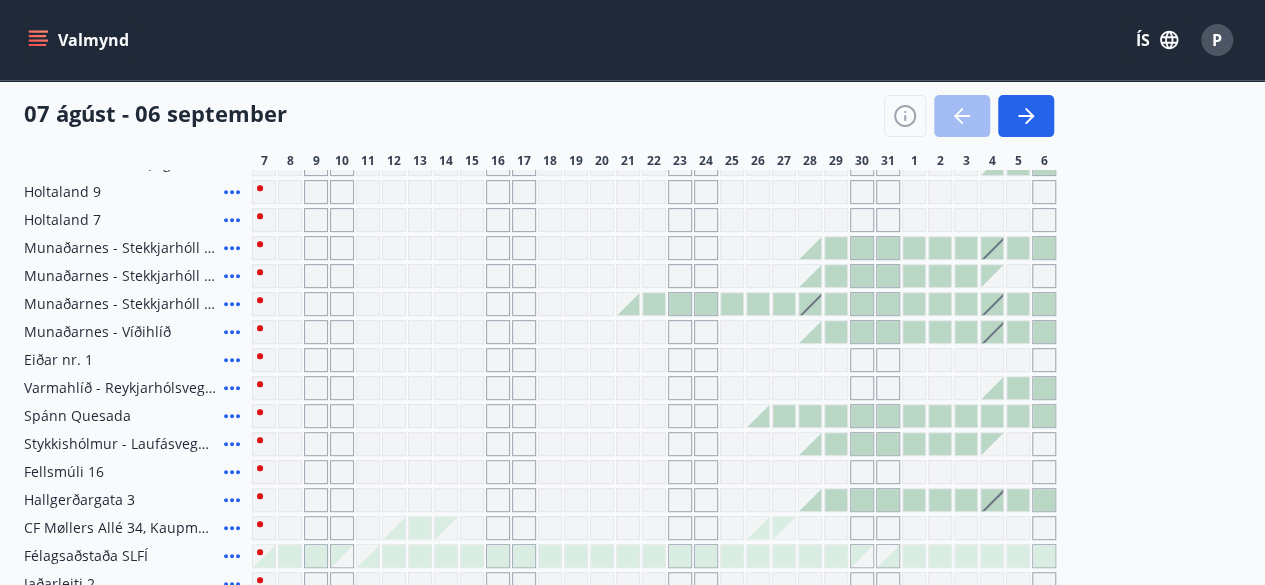 scroll, scrollTop: 580, scrollLeft: 0, axis: vertical 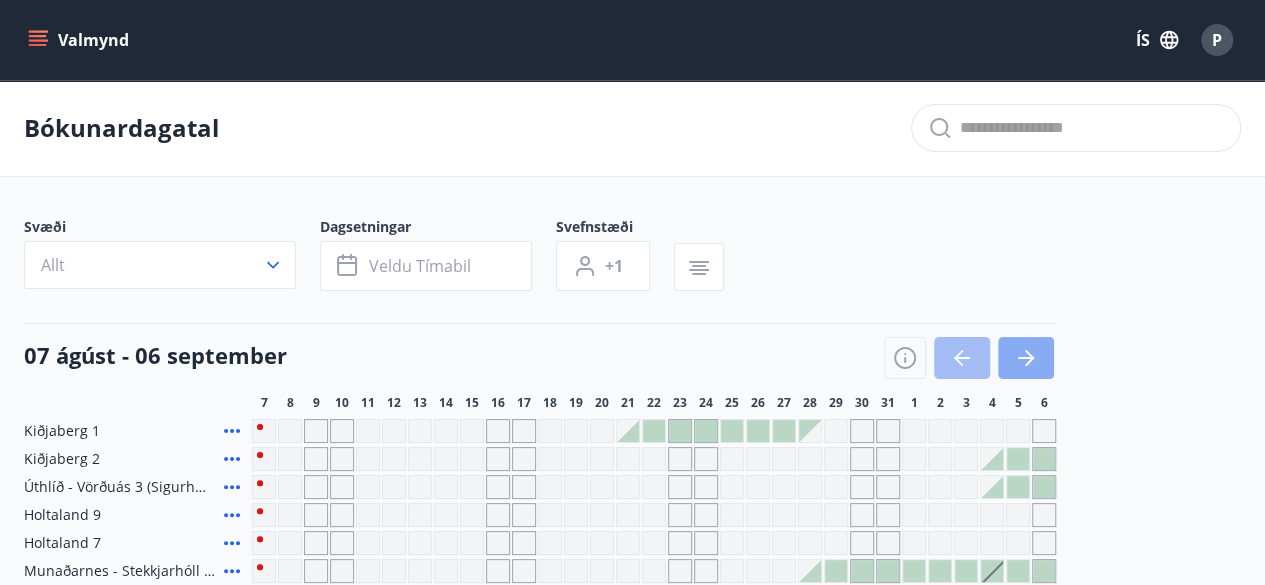 click at bounding box center [1026, 358] 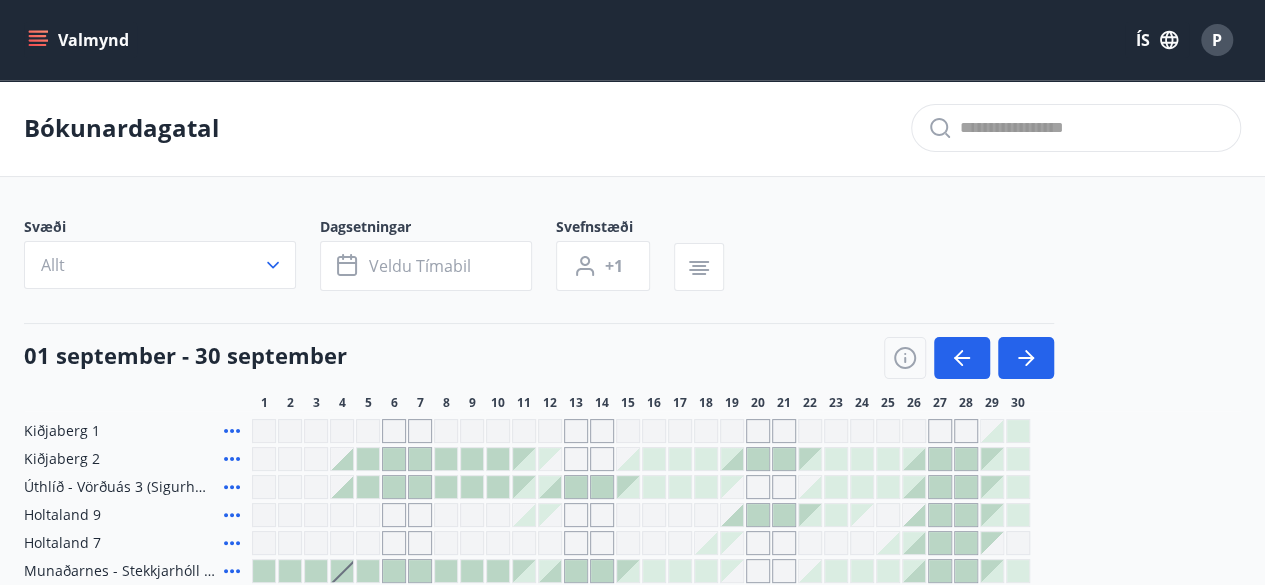 click at bounding box center [732, 515] 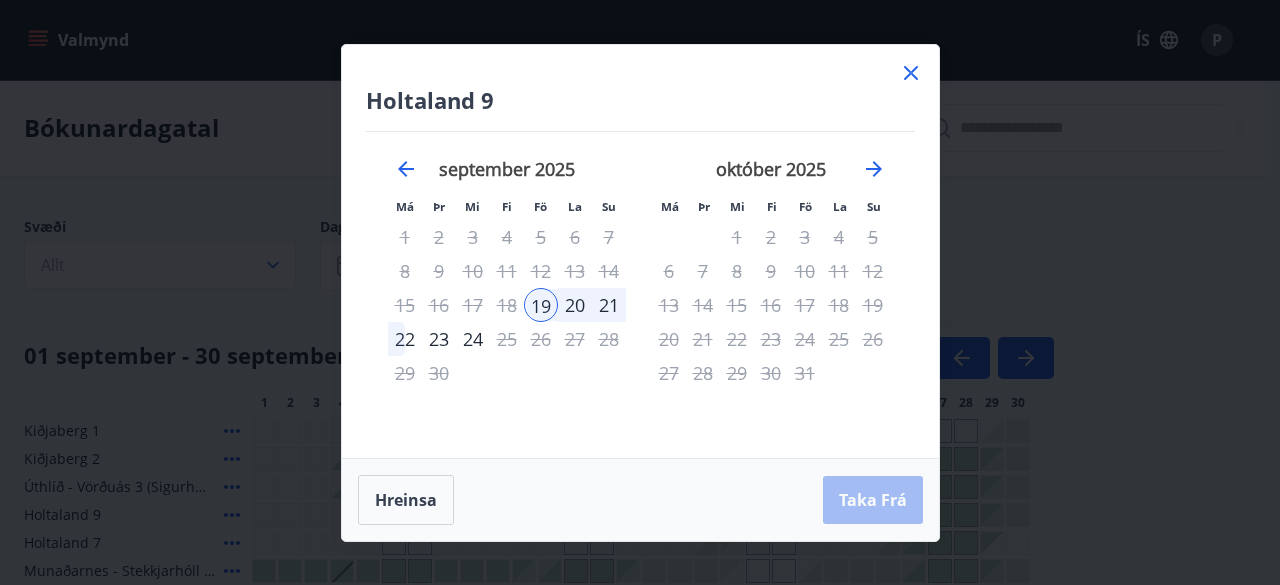 click 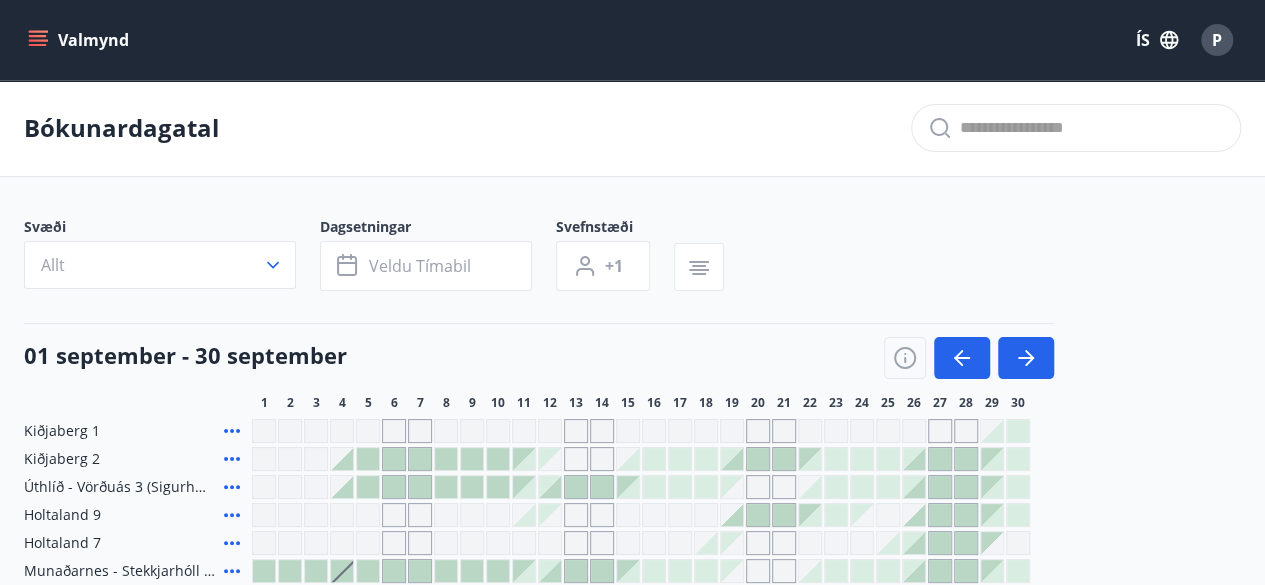 click at bounding box center [888, 543] 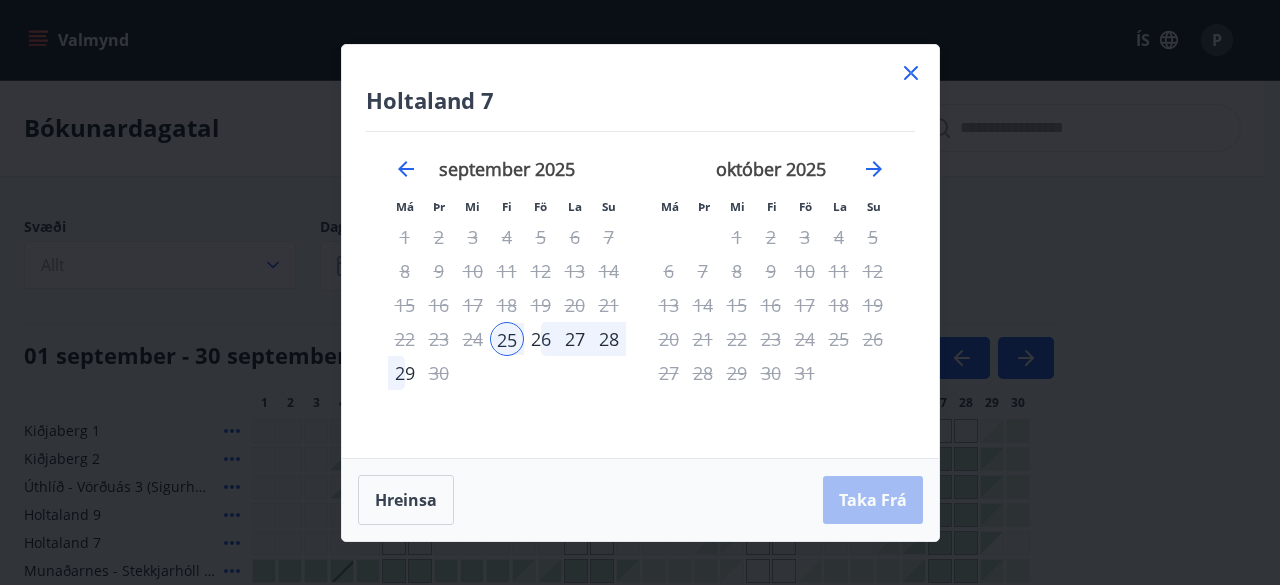 click on "26" at bounding box center (541, 339) 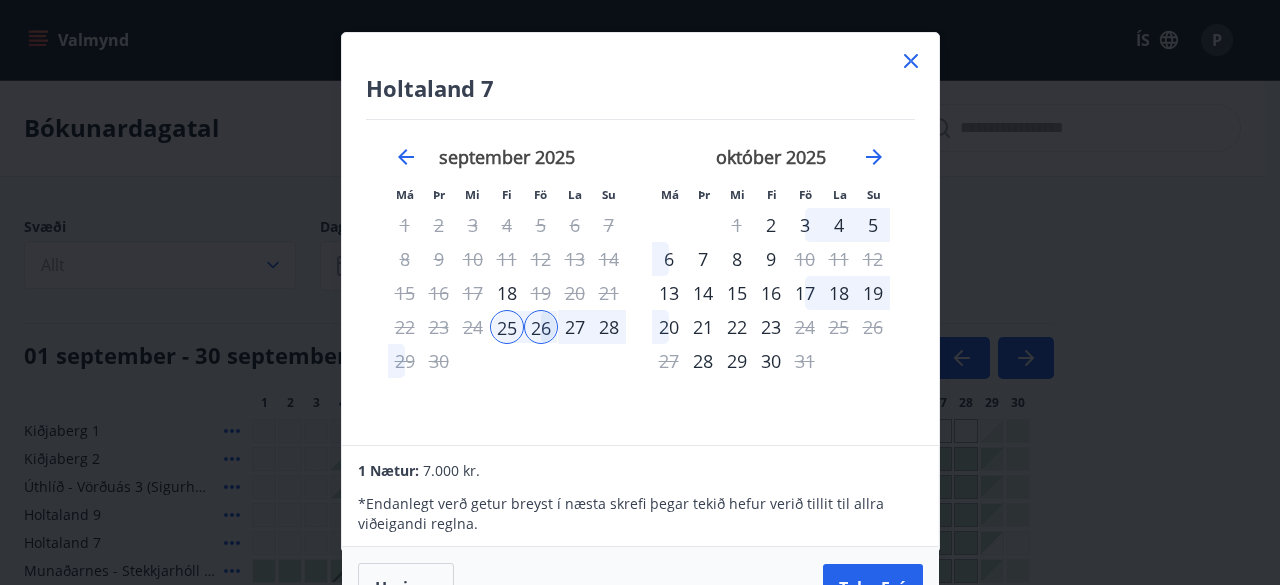 click on "27" at bounding box center [575, 327] 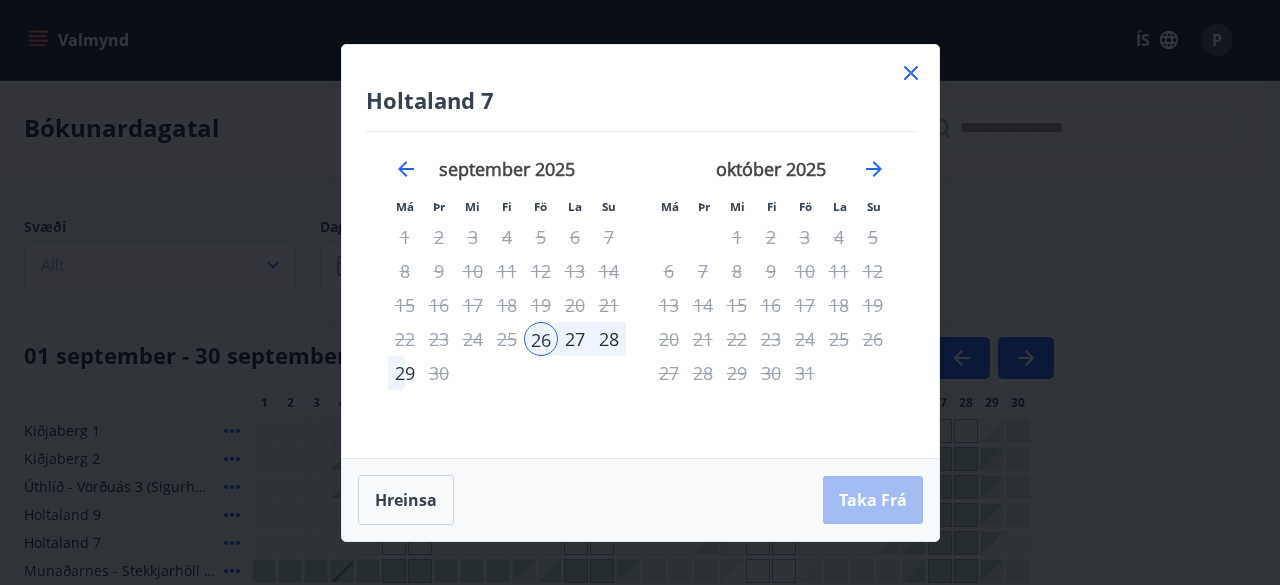 click on "25" at bounding box center [507, 339] 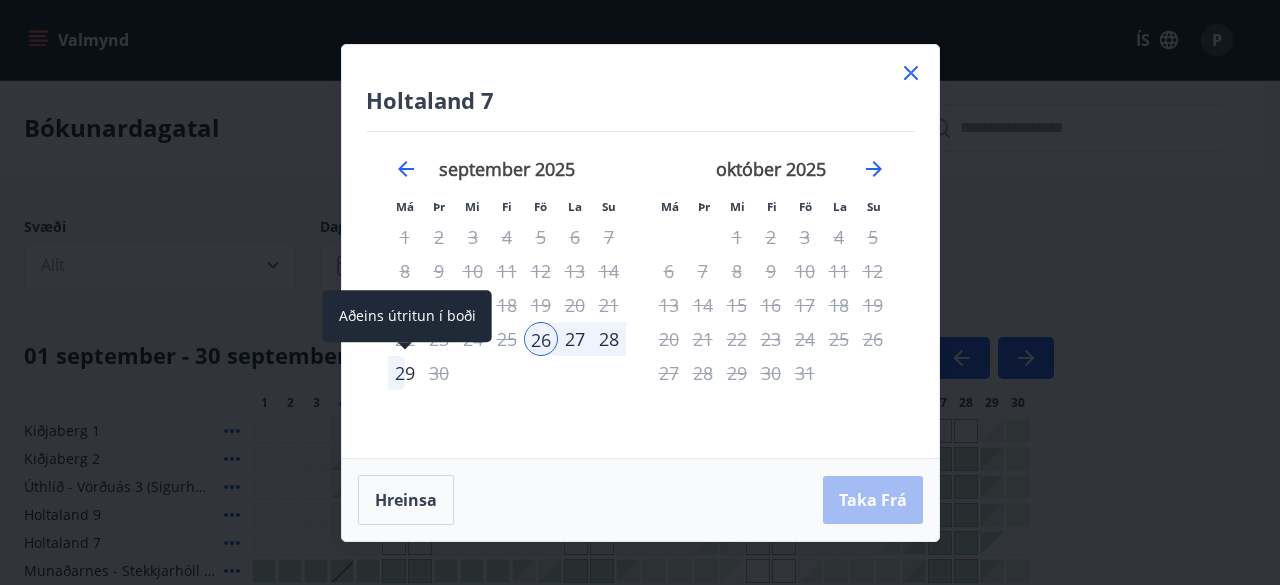 click on "29" at bounding box center [405, 373] 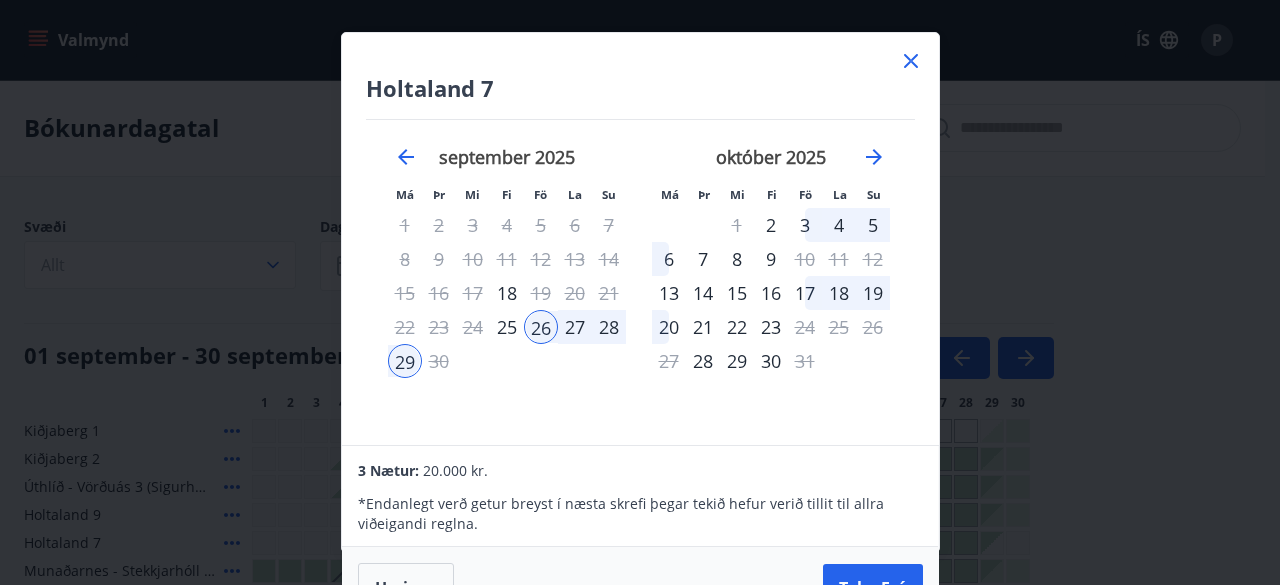 click 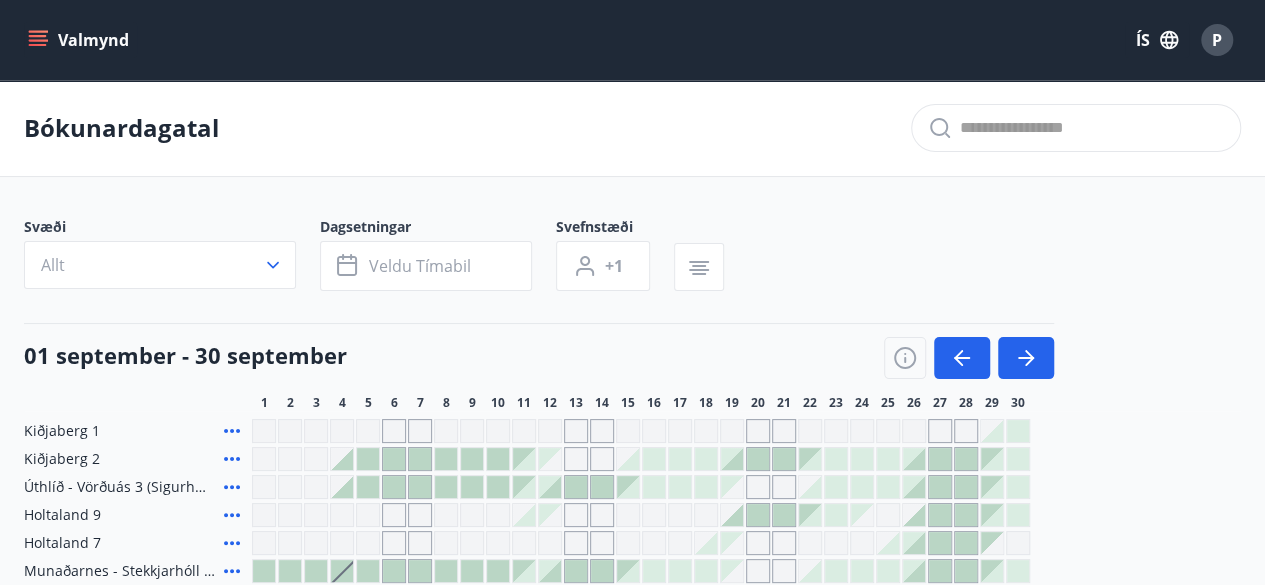 click on "Valmynd ÍS P" at bounding box center (632, 40) 